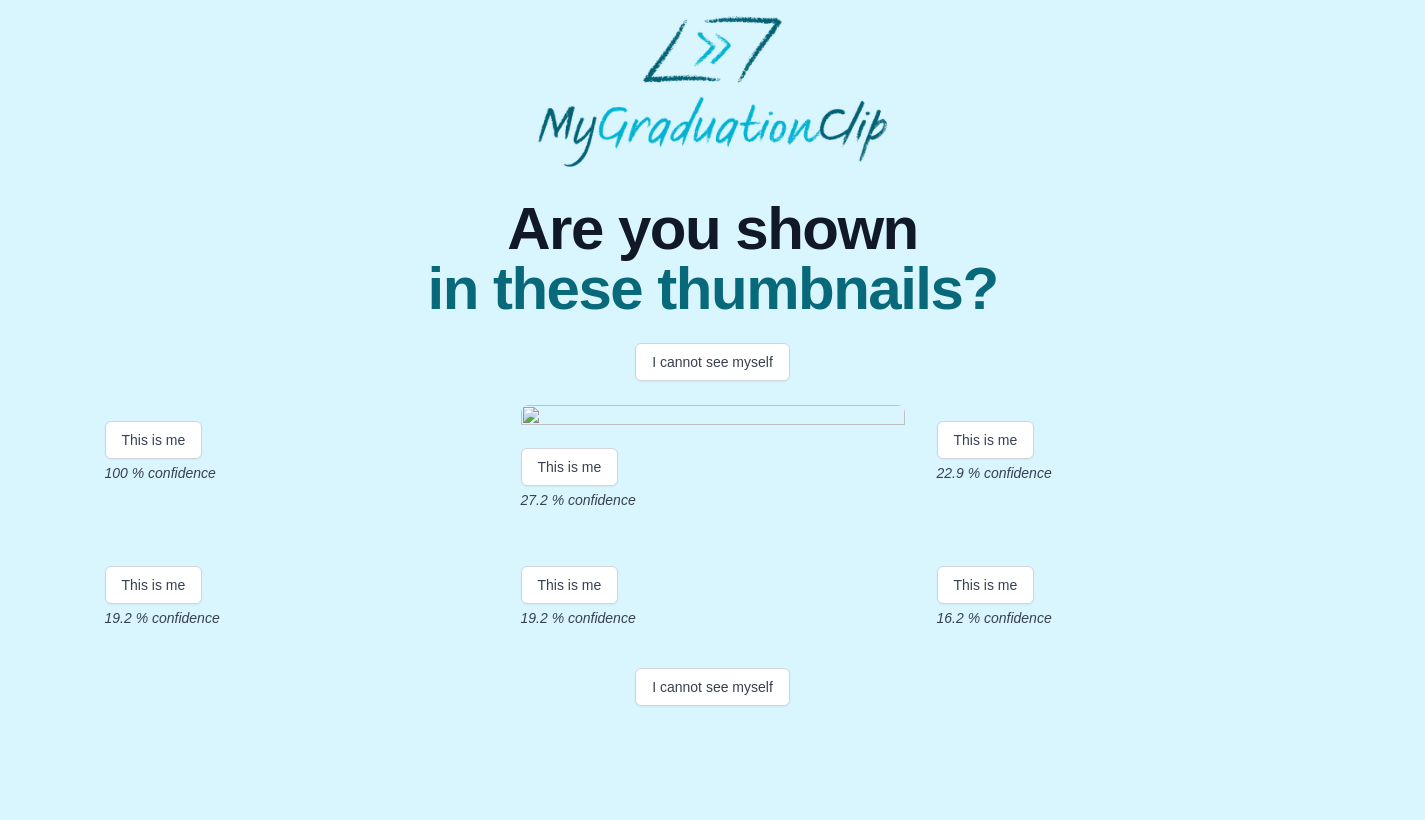 scroll, scrollTop: 315, scrollLeft: 0, axis: vertical 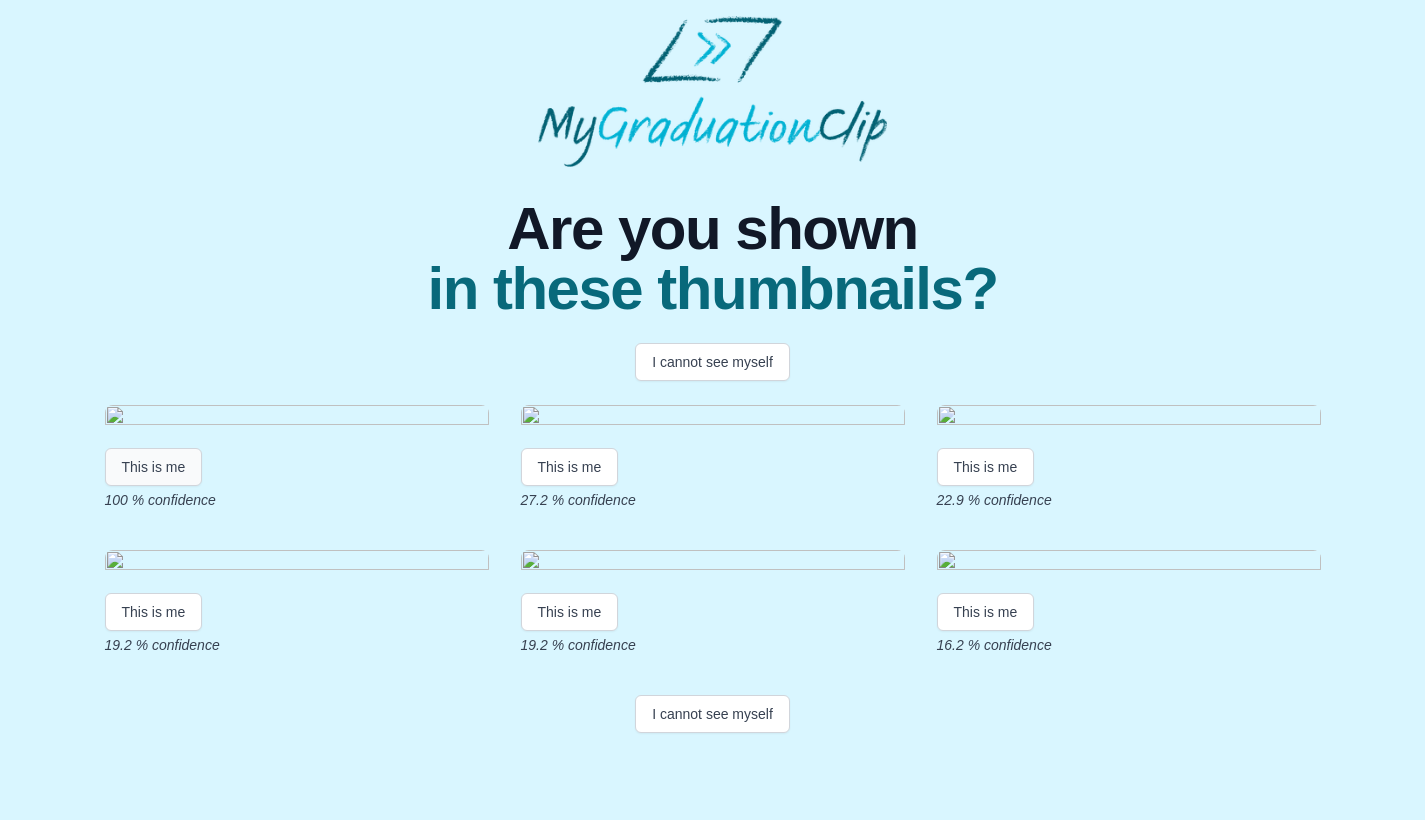 click on "This is me" at bounding box center (154, 467) 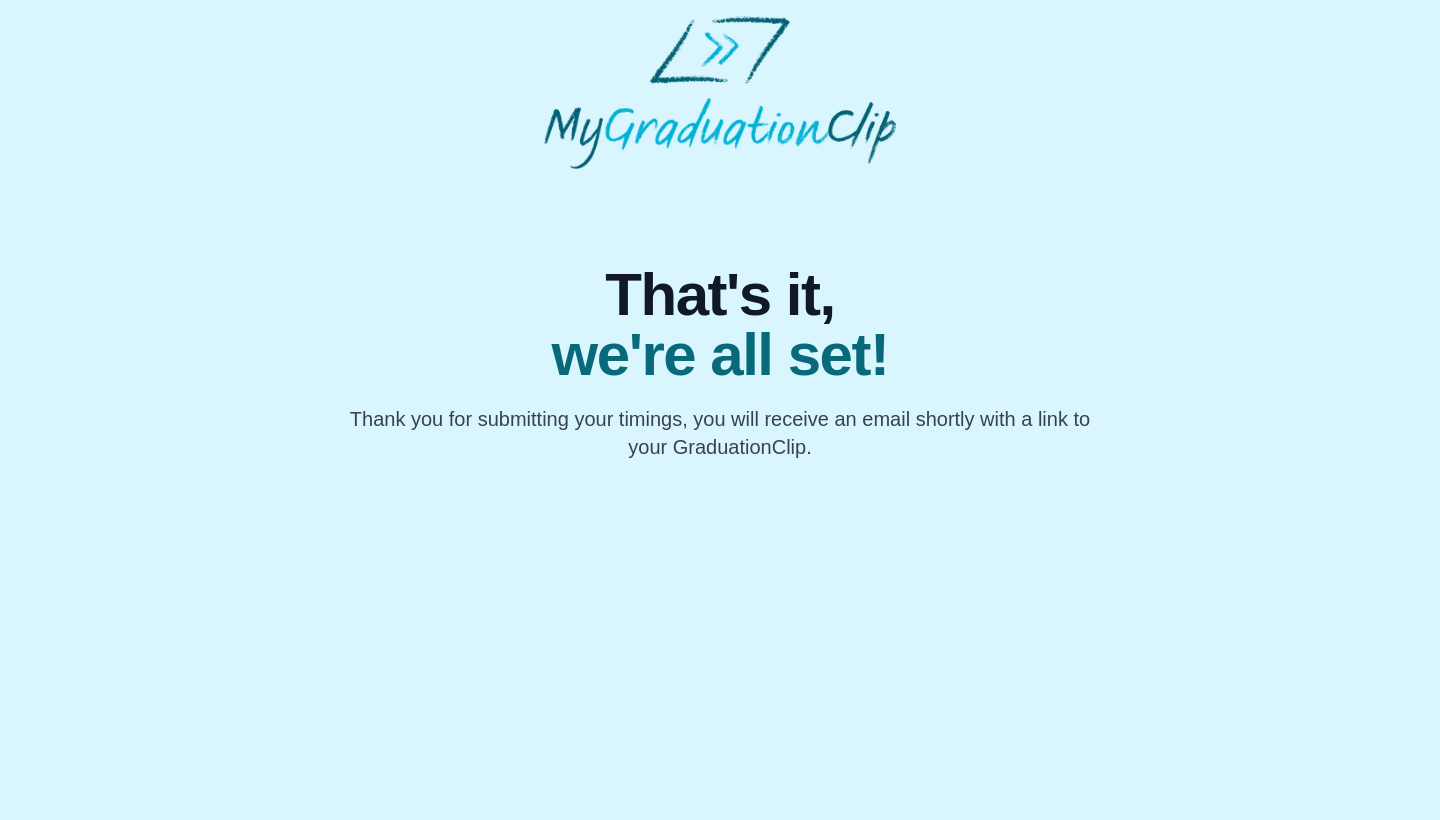 scroll, scrollTop: 0, scrollLeft: 0, axis: both 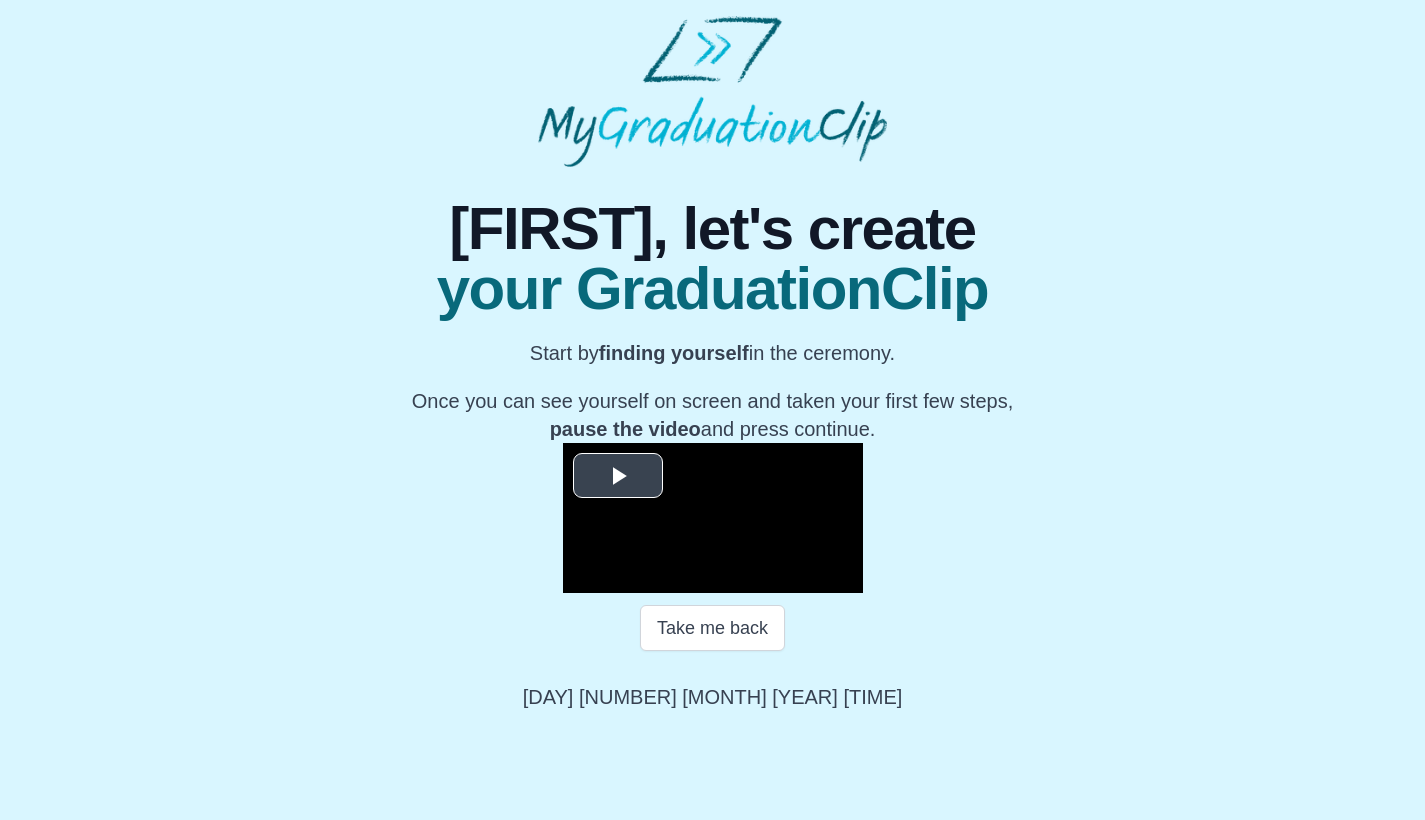 click at bounding box center (618, 476) 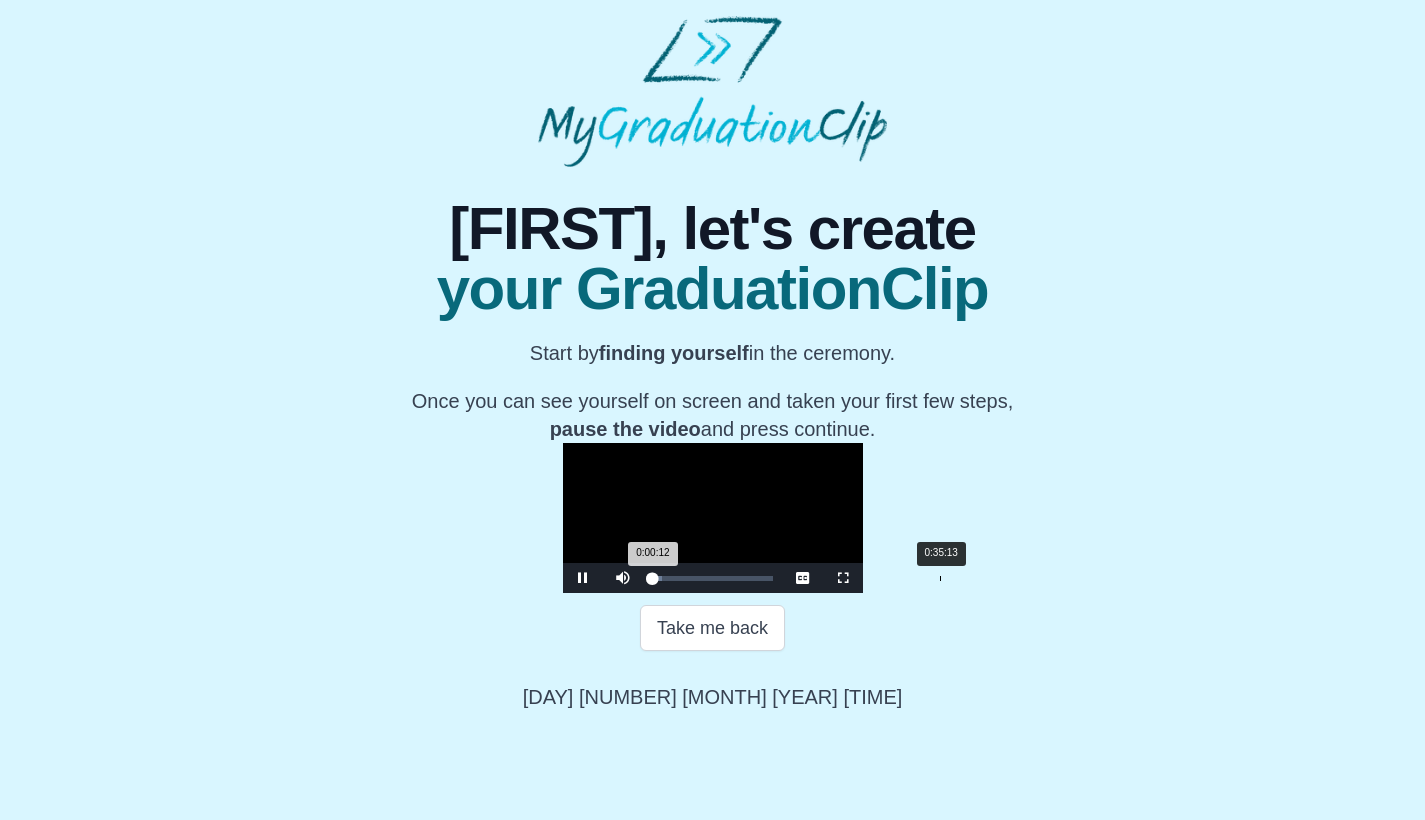 click on "Loaded : 0% 0:35:13 0:00:12 Progress : 0%" at bounding box center (713, 578) 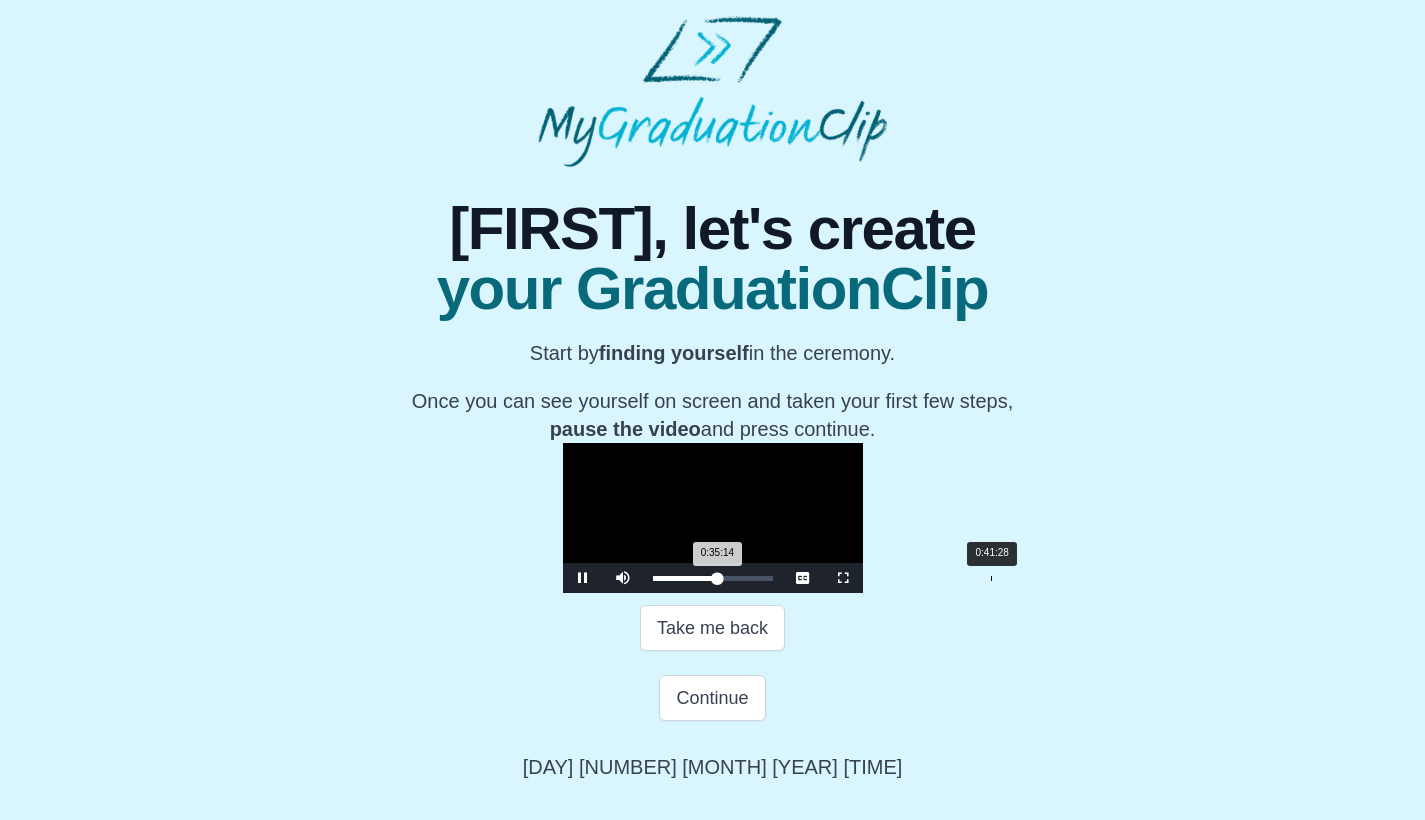 click on "Loaded : 0% 0:41:28 0:35:14 Progress : 0%" at bounding box center (713, 578) 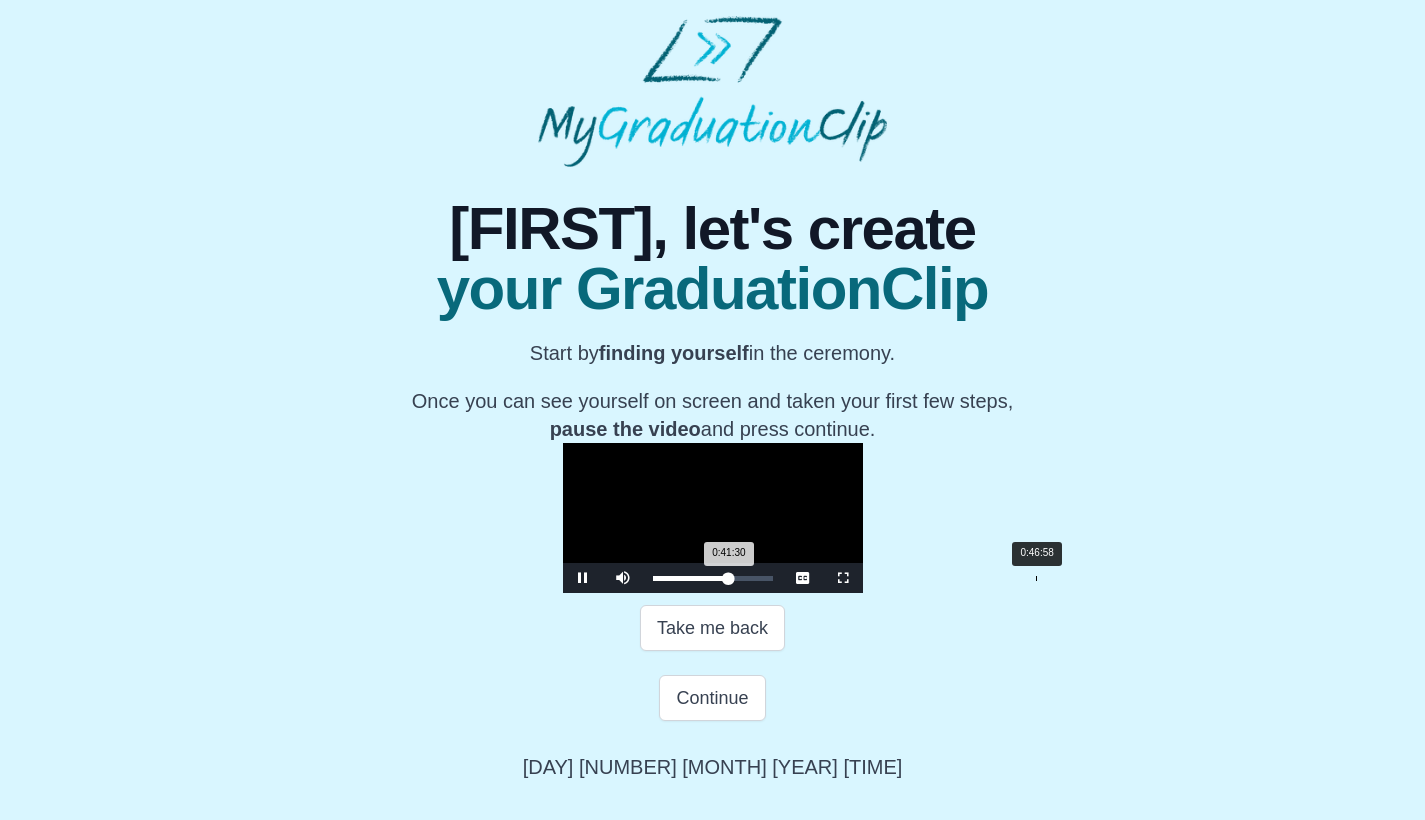 click on "Loaded : 0% 0:46:58 0:41:30 Progress : 0%" at bounding box center (713, 578) 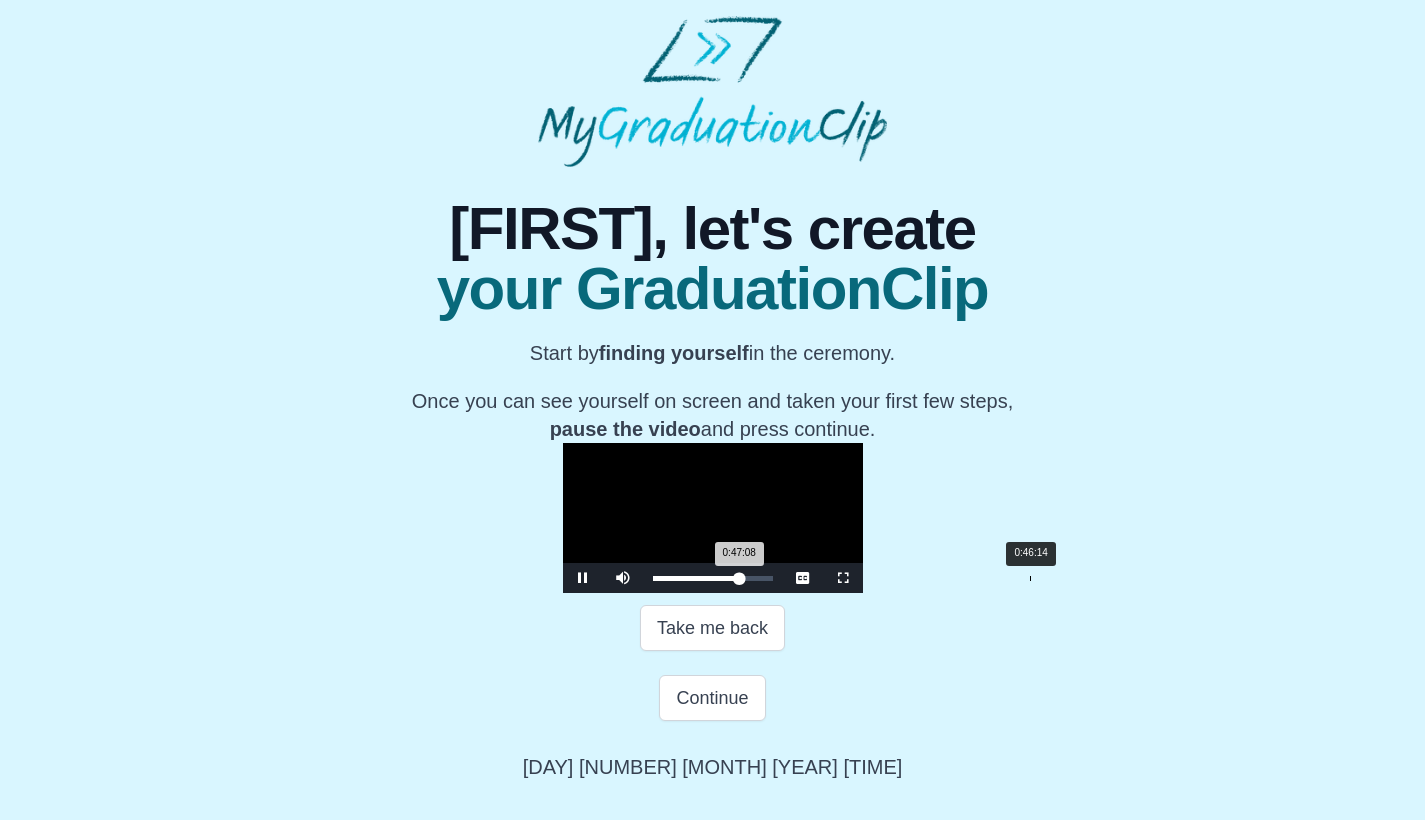 click on "0:47:08 Progress : 0%" at bounding box center [696, 578] 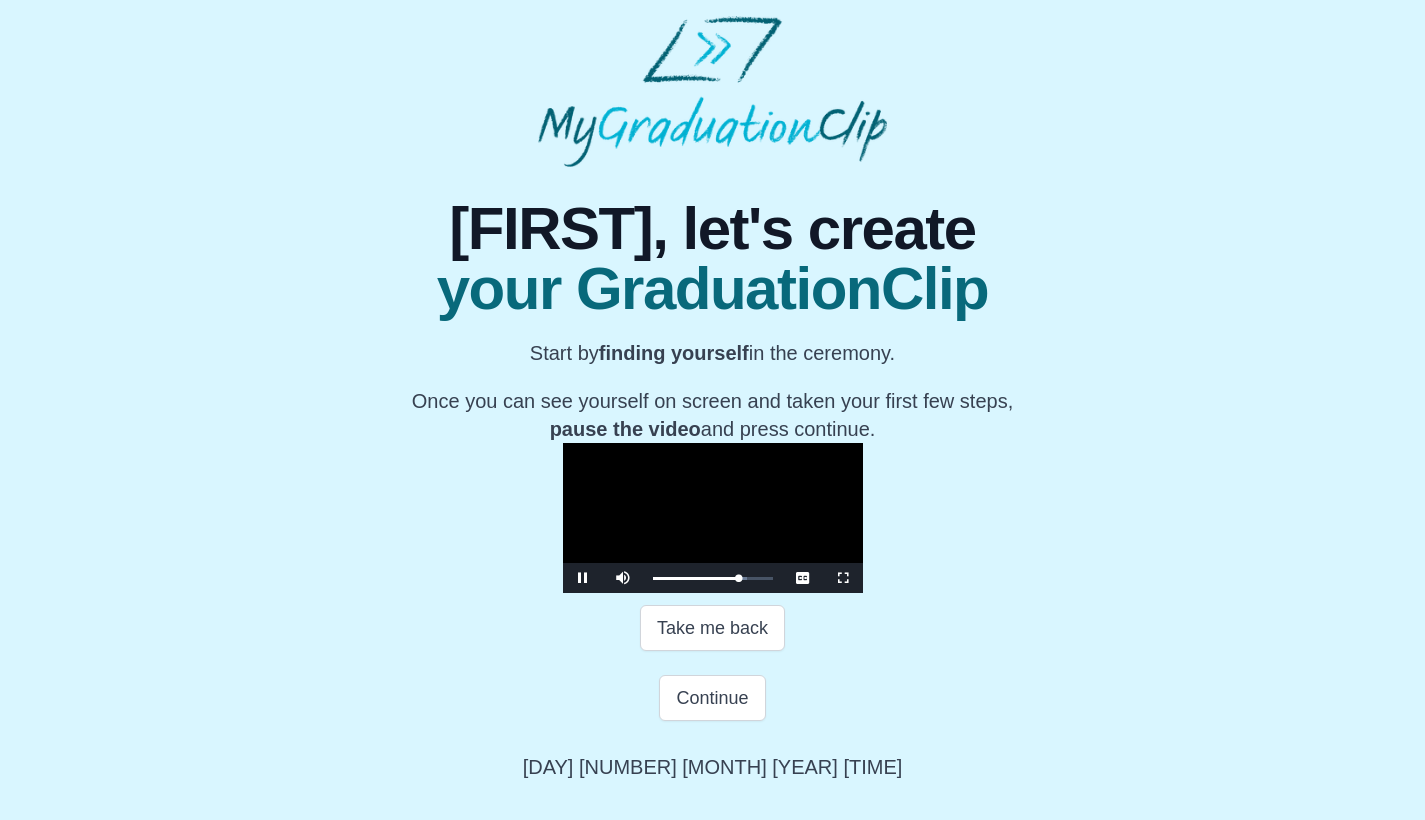 click at bounding box center (583, 578) 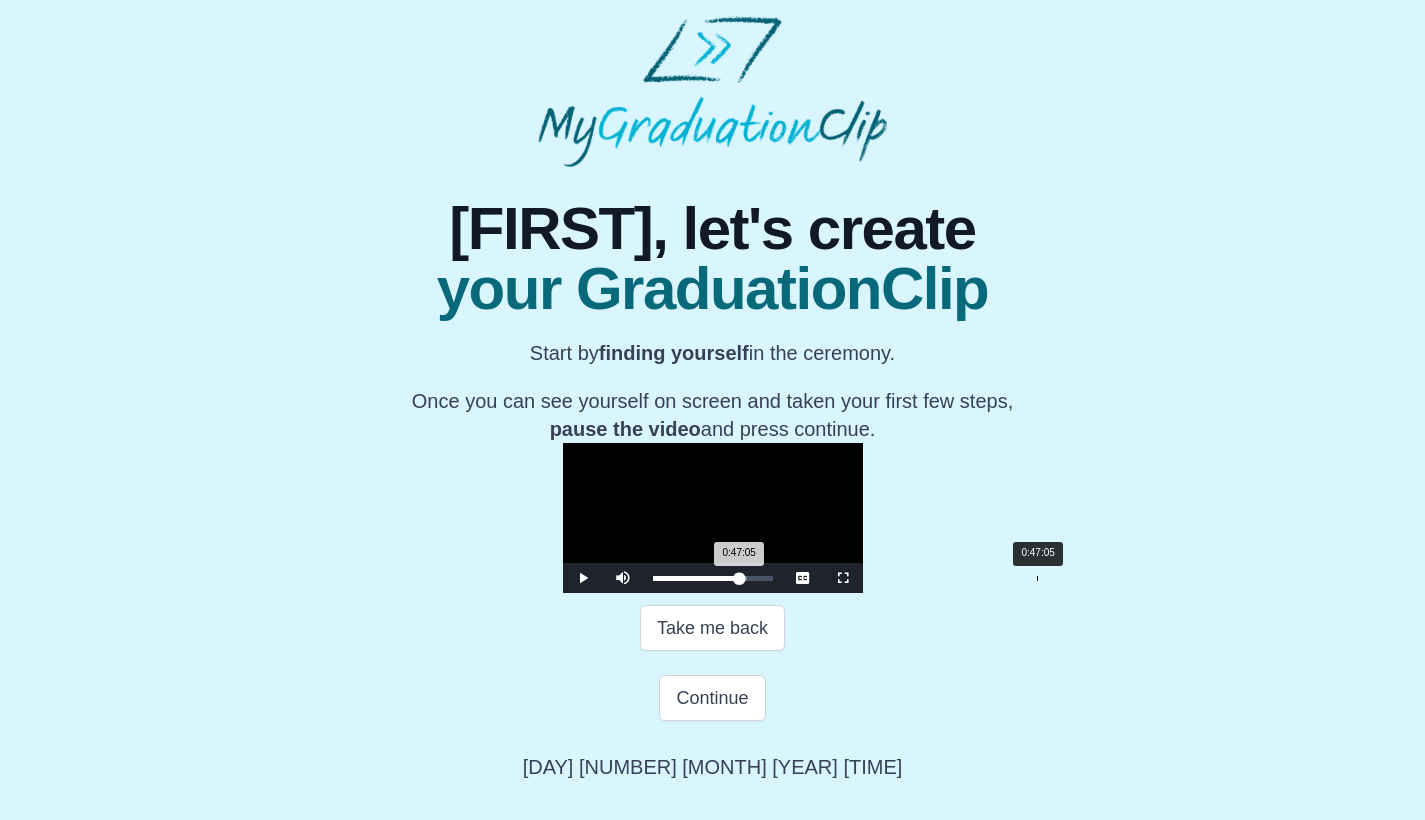 click on "0:47:05 Progress : 0%" at bounding box center [696, 578] 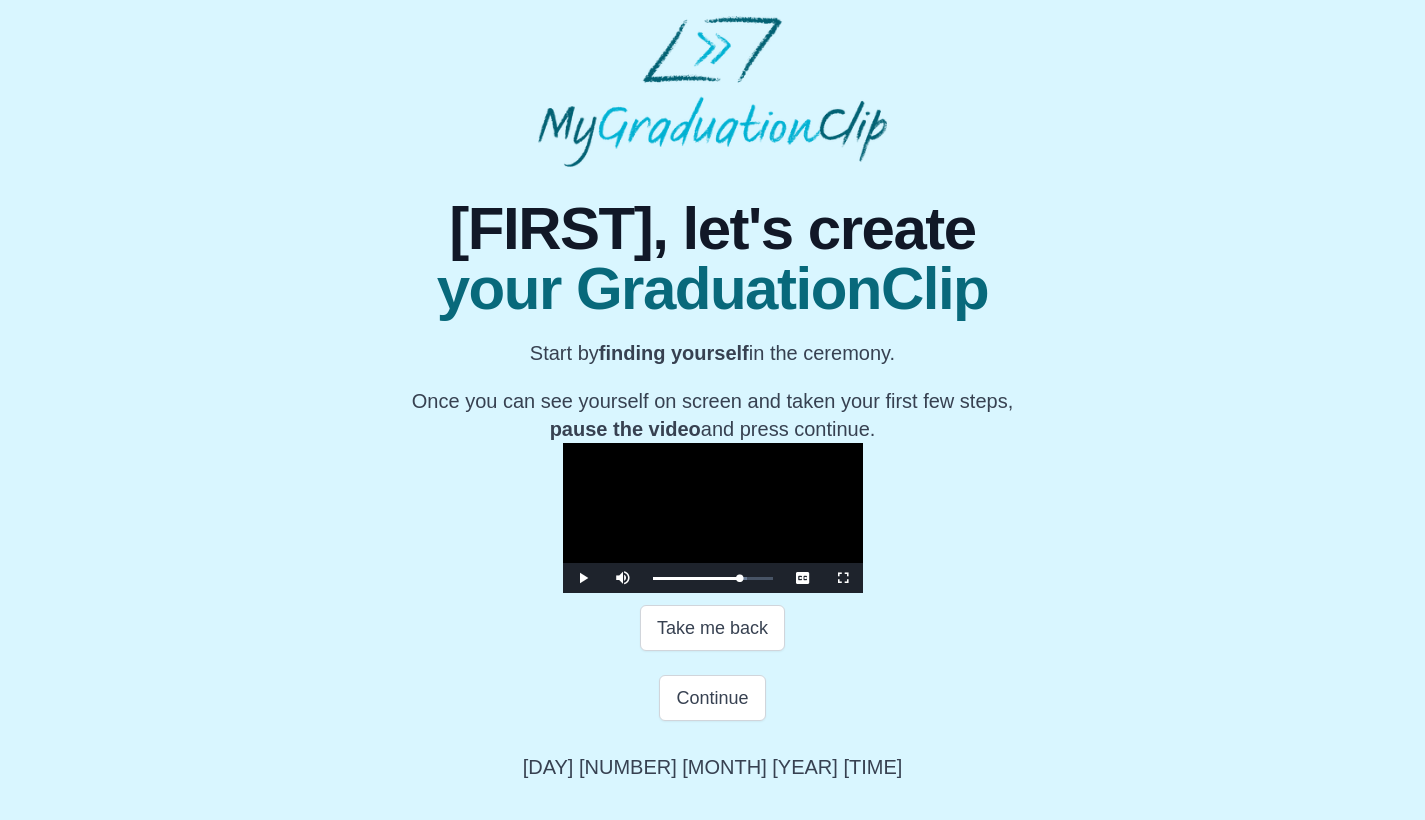 click at bounding box center [583, 578] 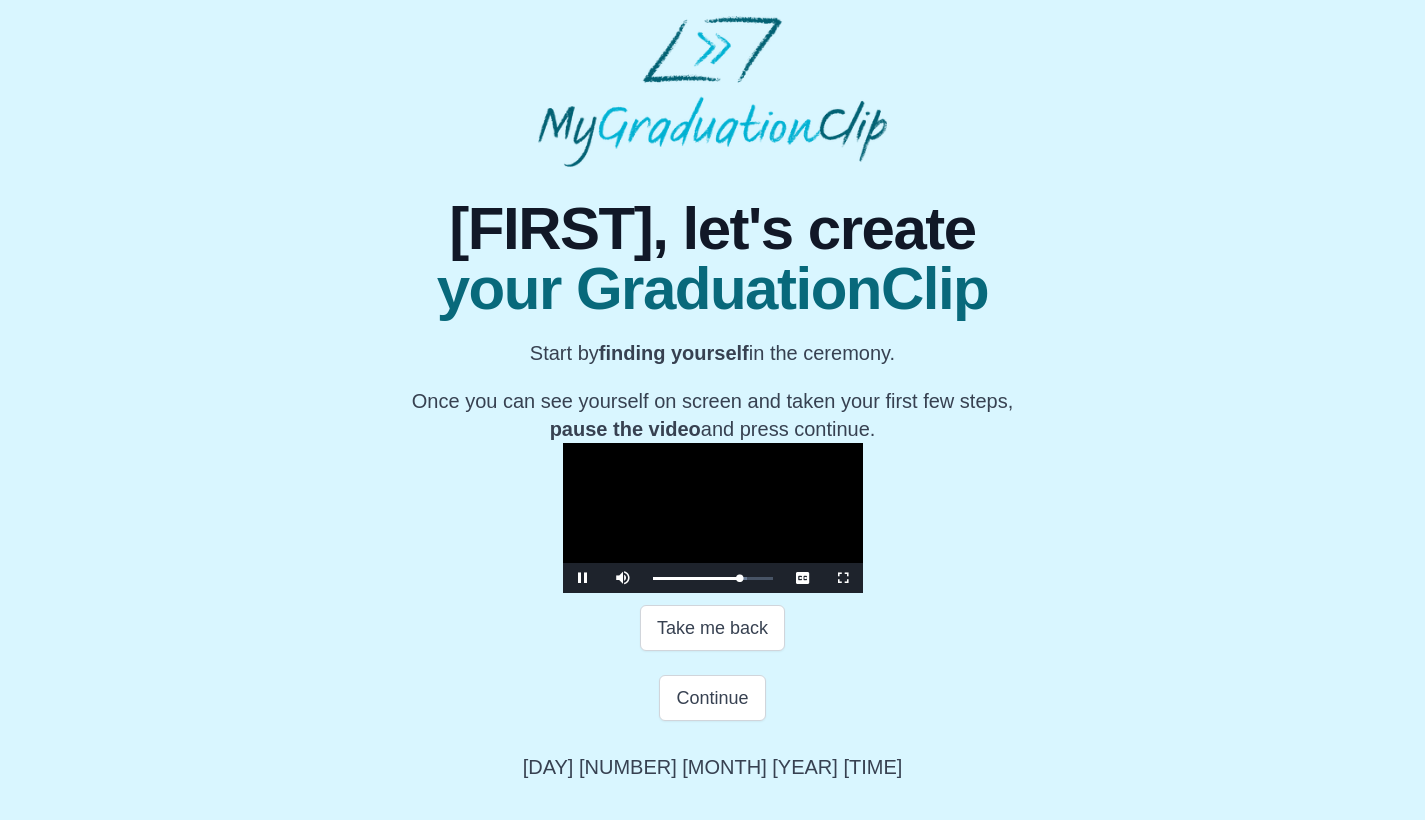click at bounding box center [583, 578] 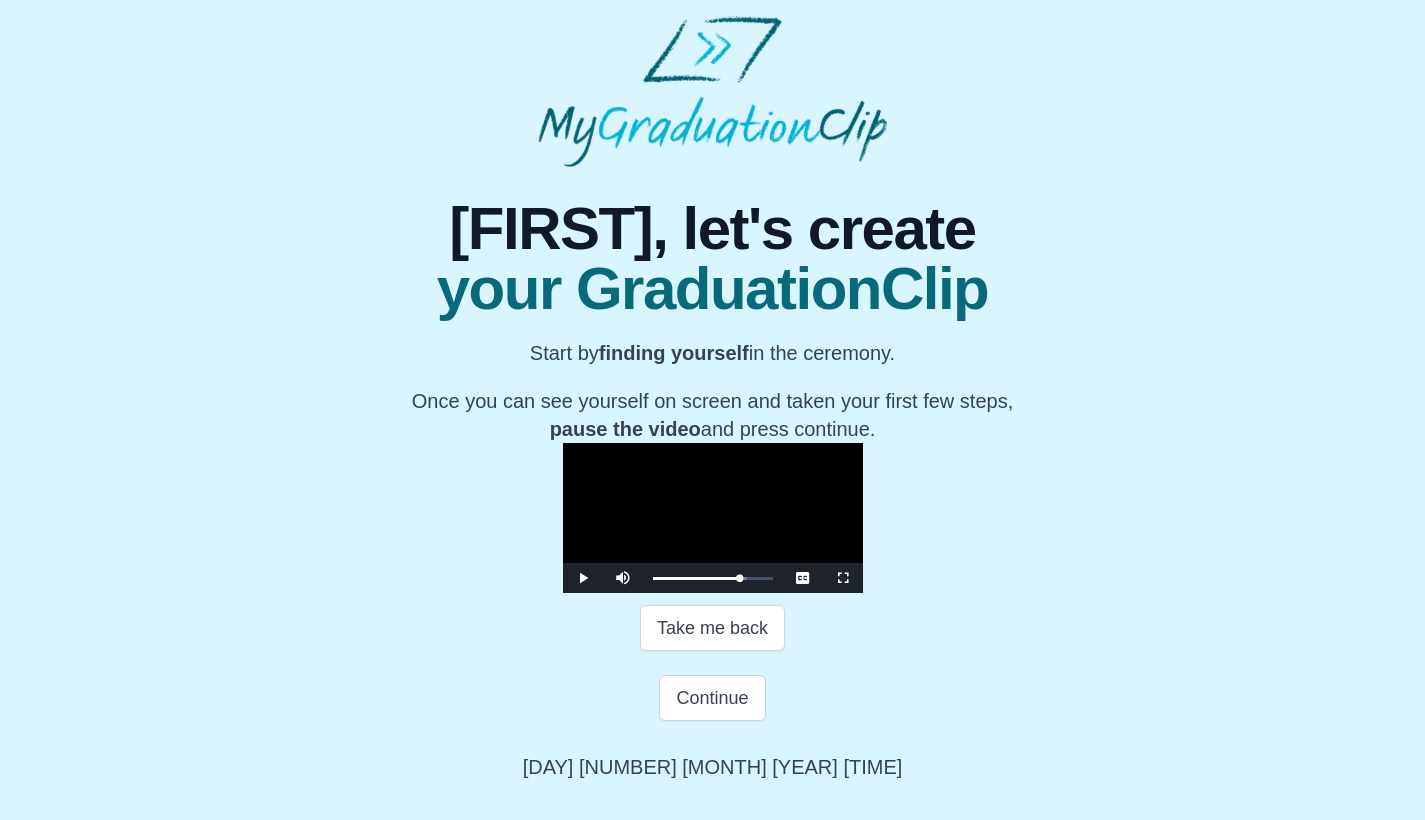 click at bounding box center (583, 578) 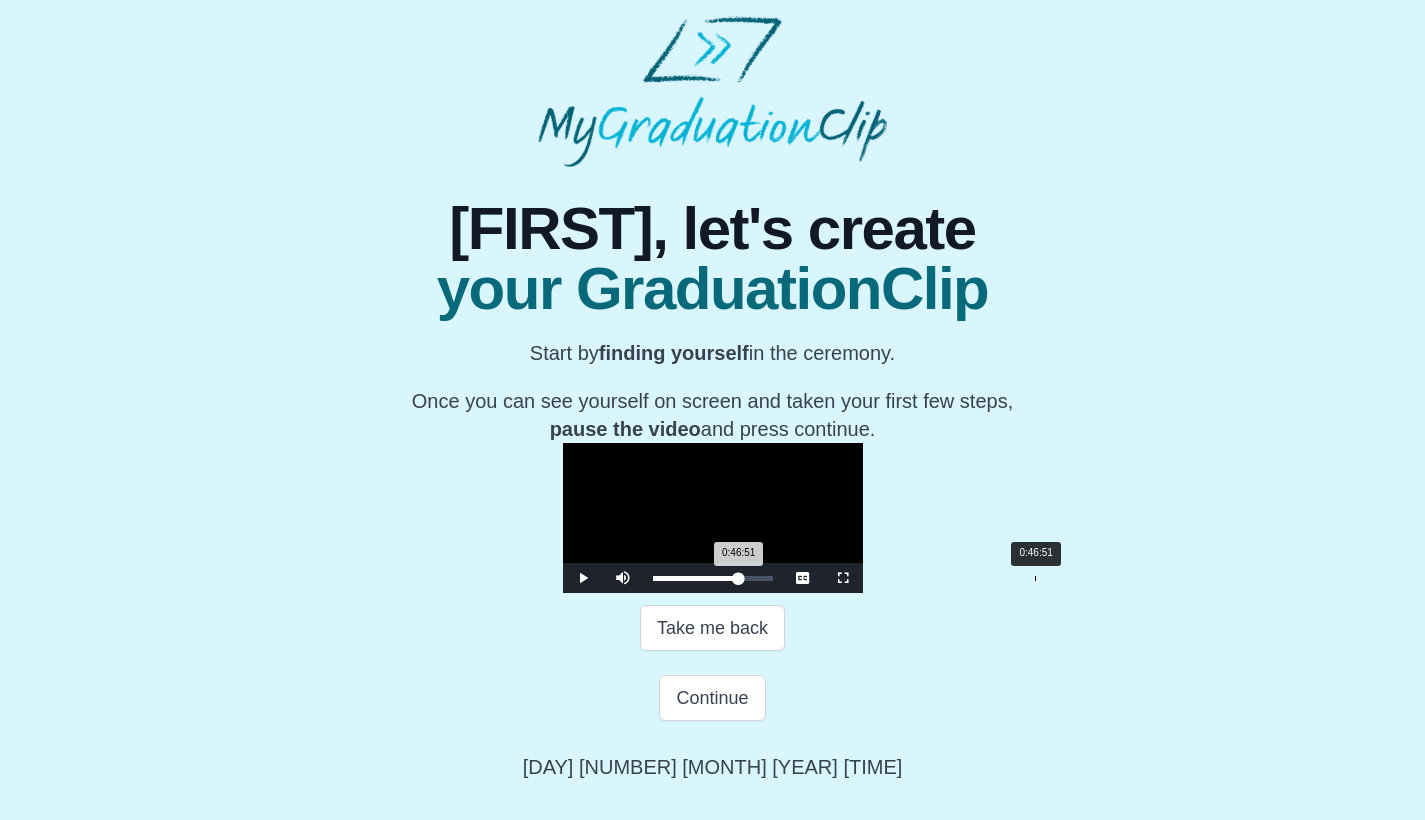 click on "0:46:51 Progress : 0%" at bounding box center [696, 578] 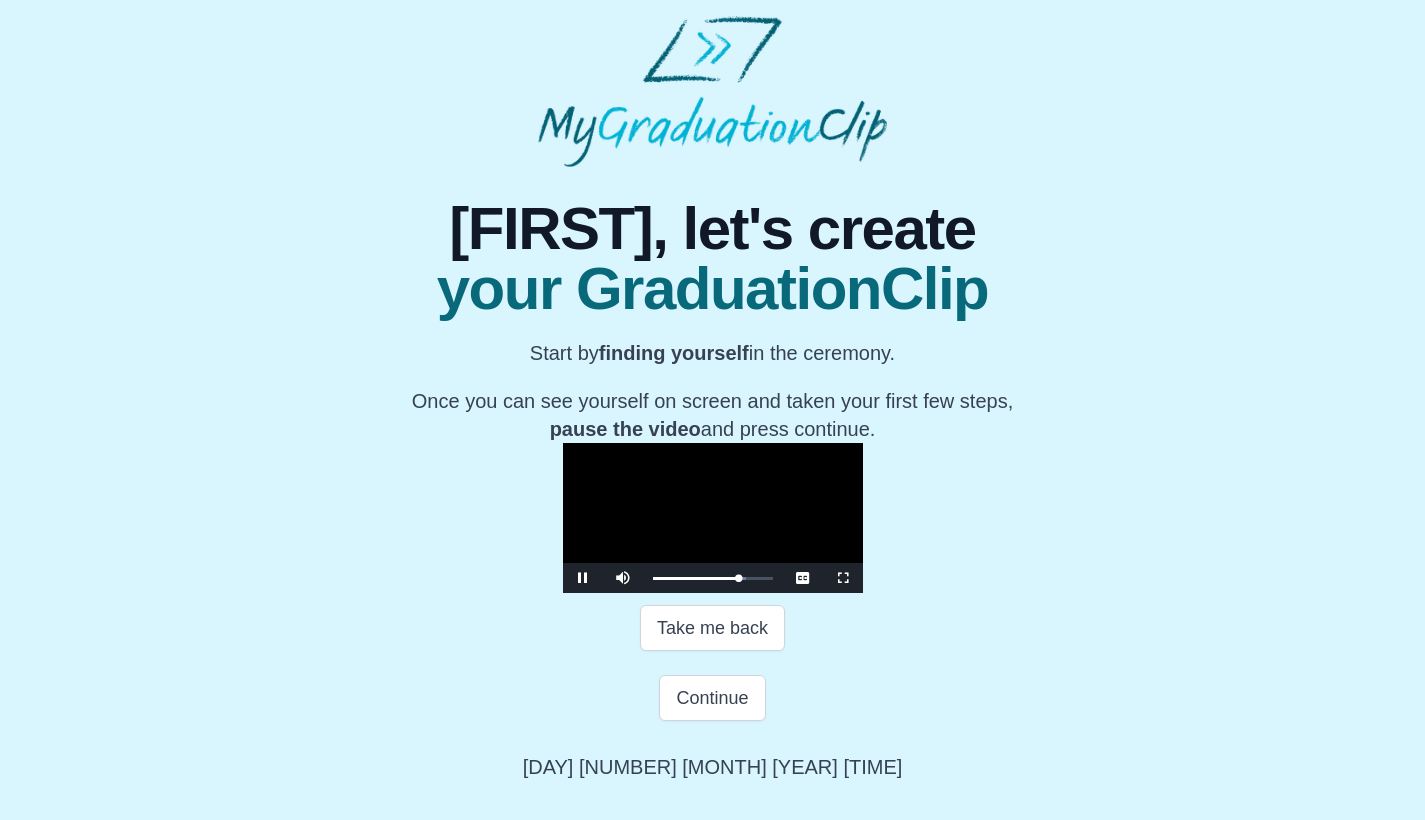 click at bounding box center (583, 578) 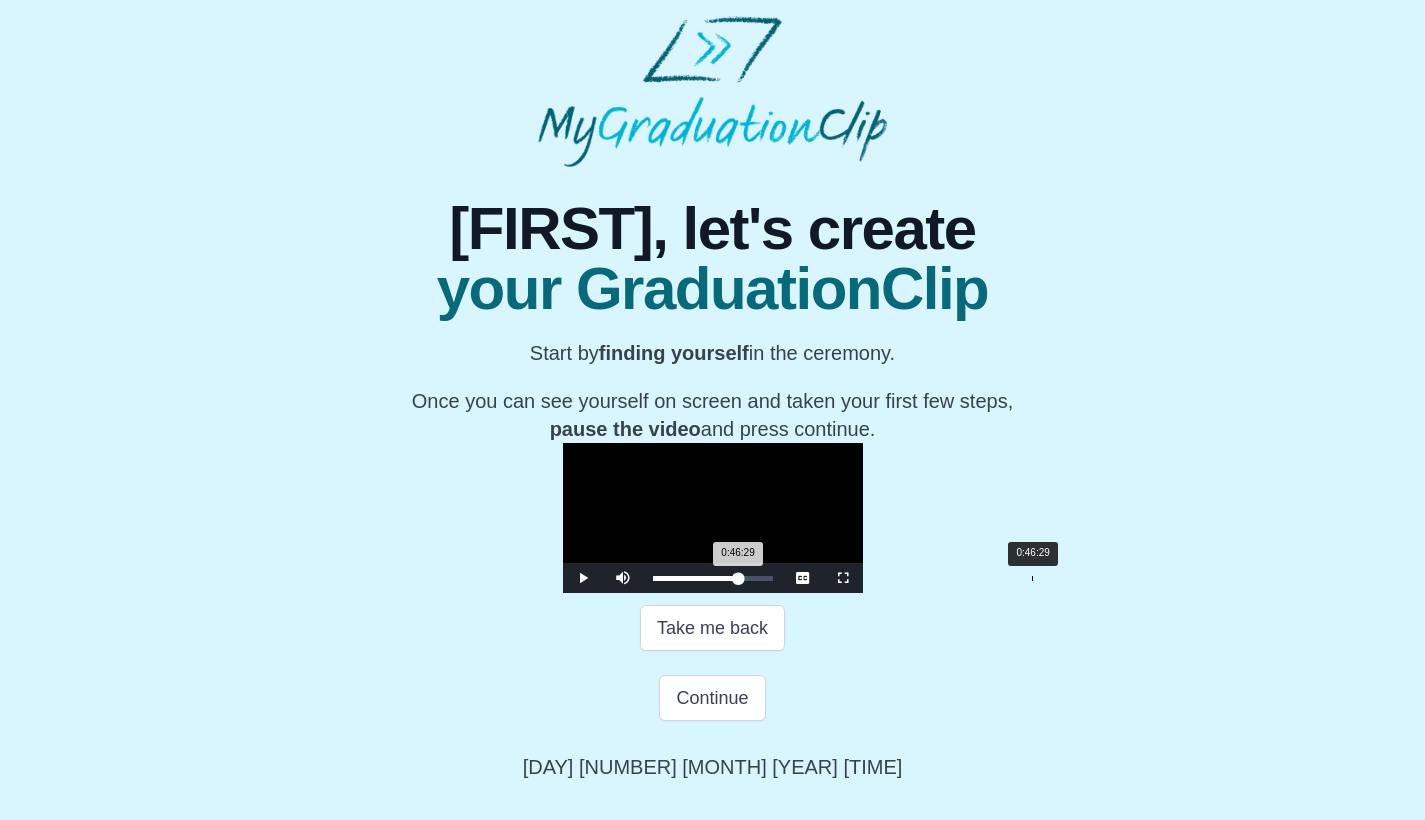 click on "0:46:29 Progress : 0%" at bounding box center [696, 578] 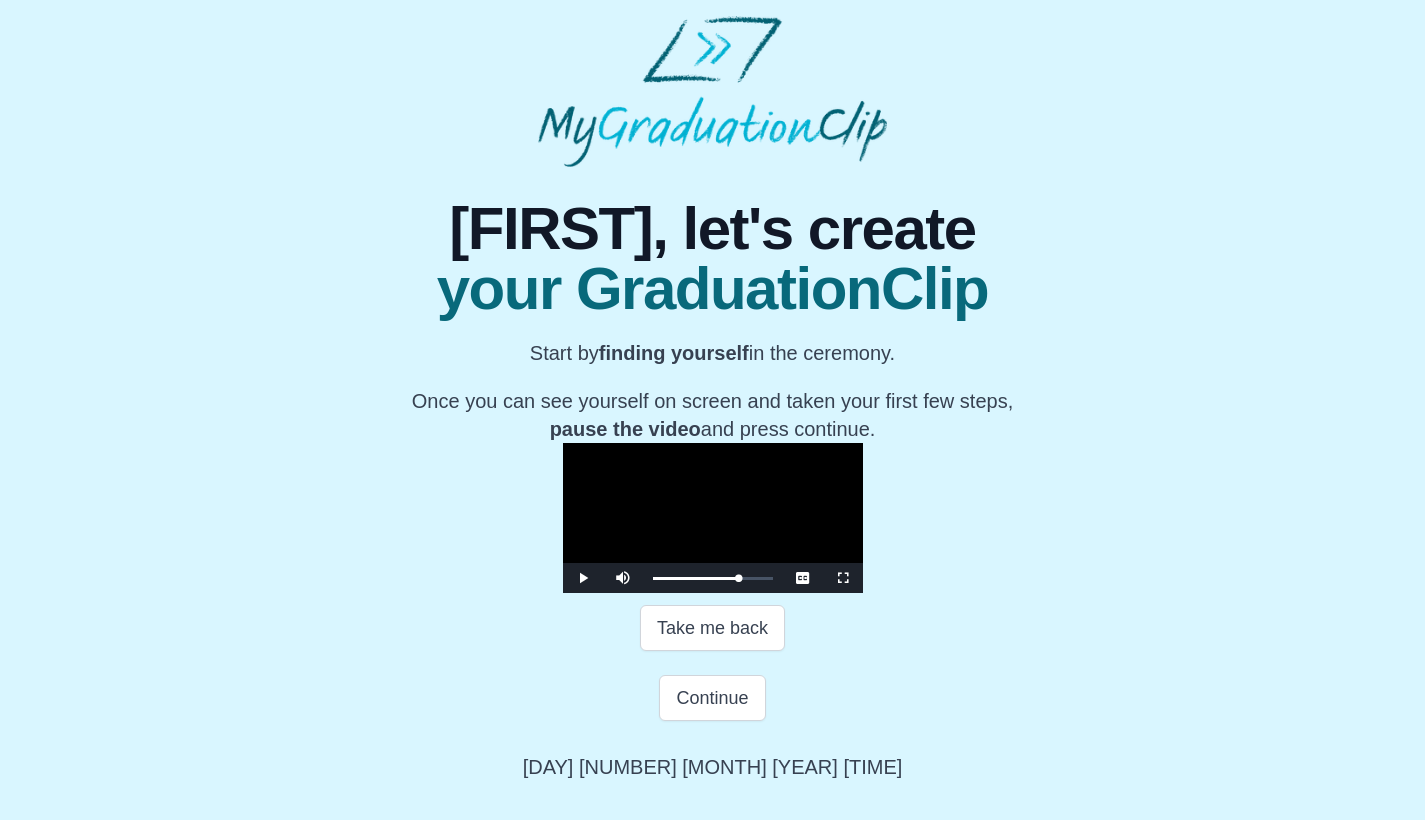 click at bounding box center [583, 578] 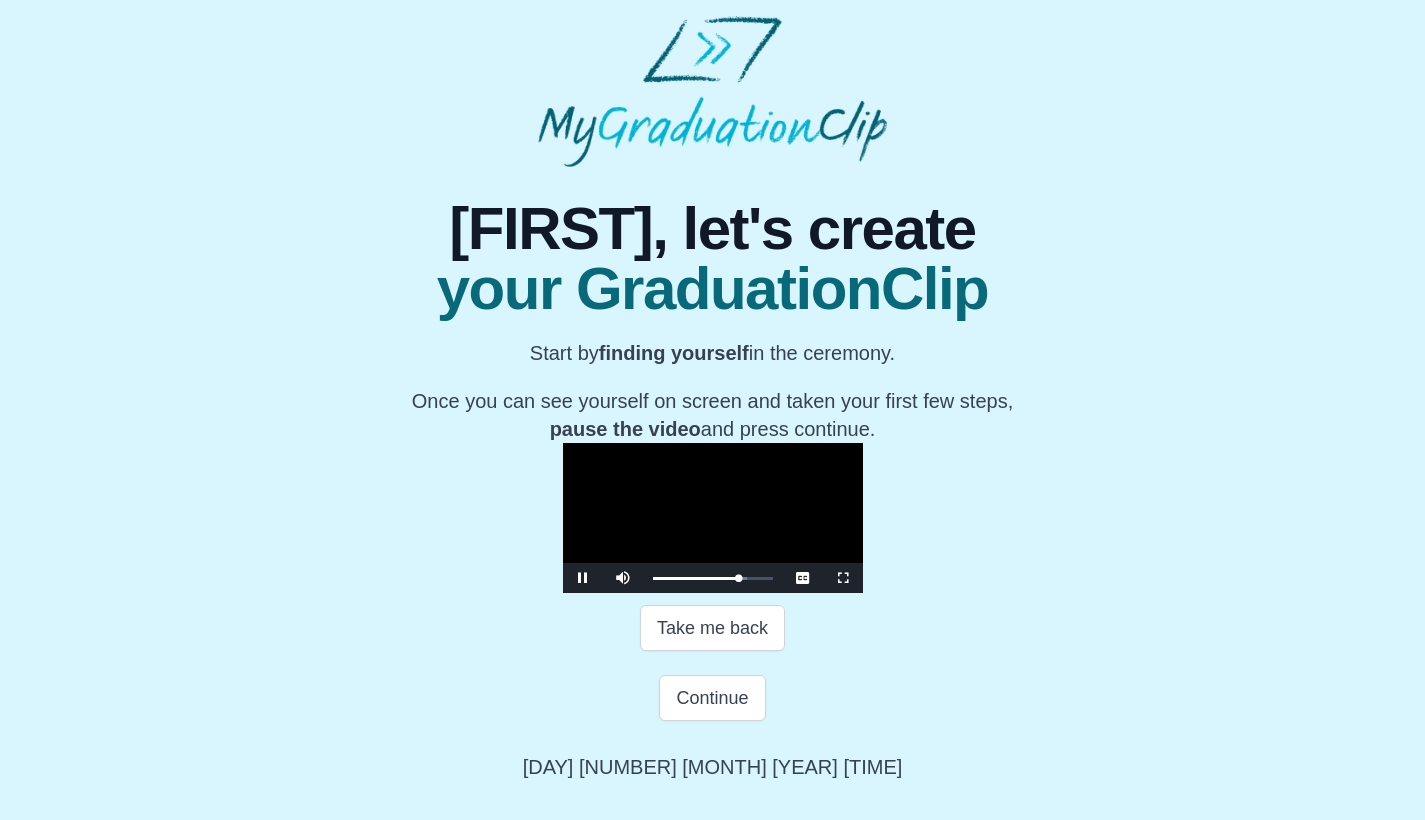 click at bounding box center [583, 578] 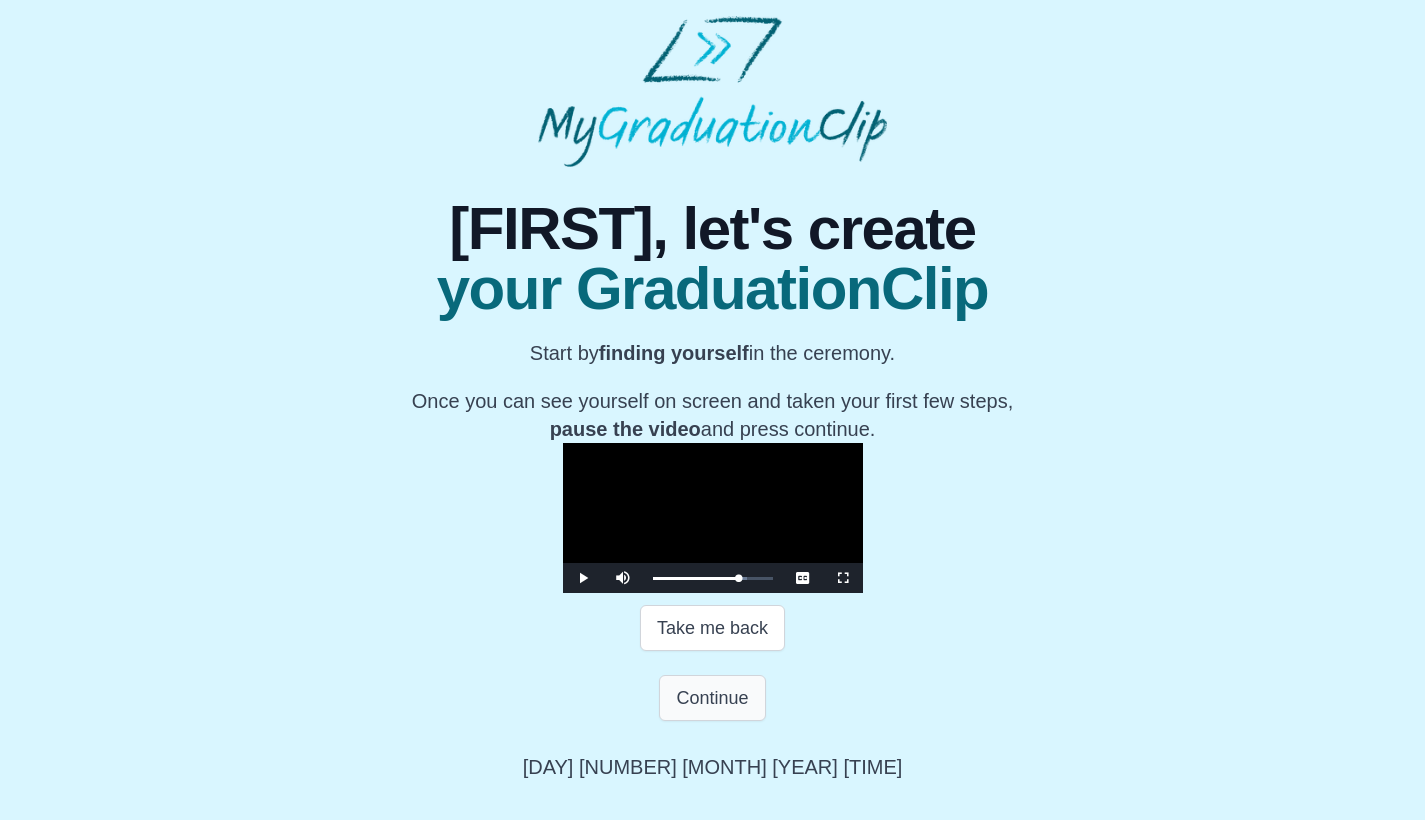 click on "Continue" at bounding box center [712, 698] 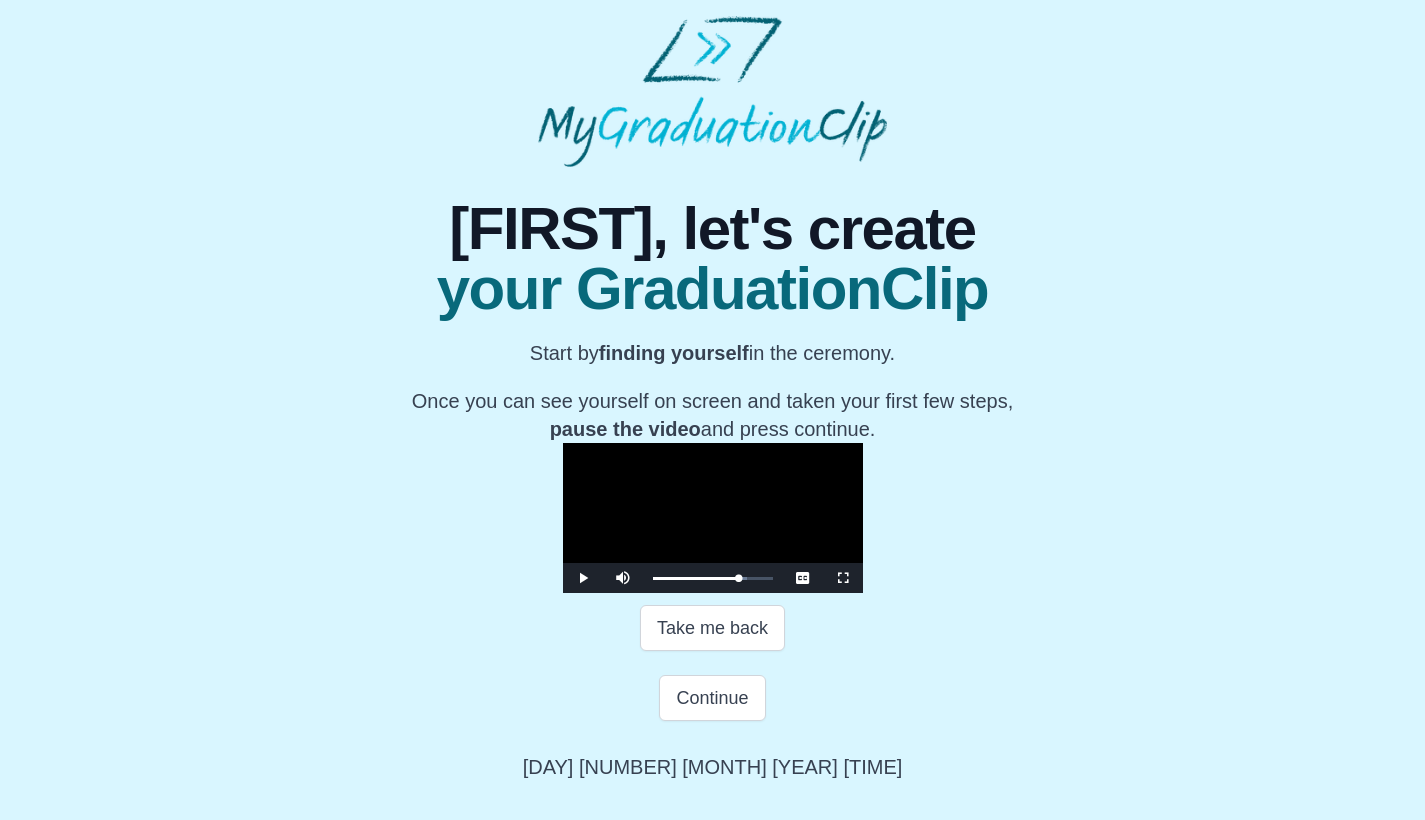 scroll, scrollTop: 0, scrollLeft: 0, axis: both 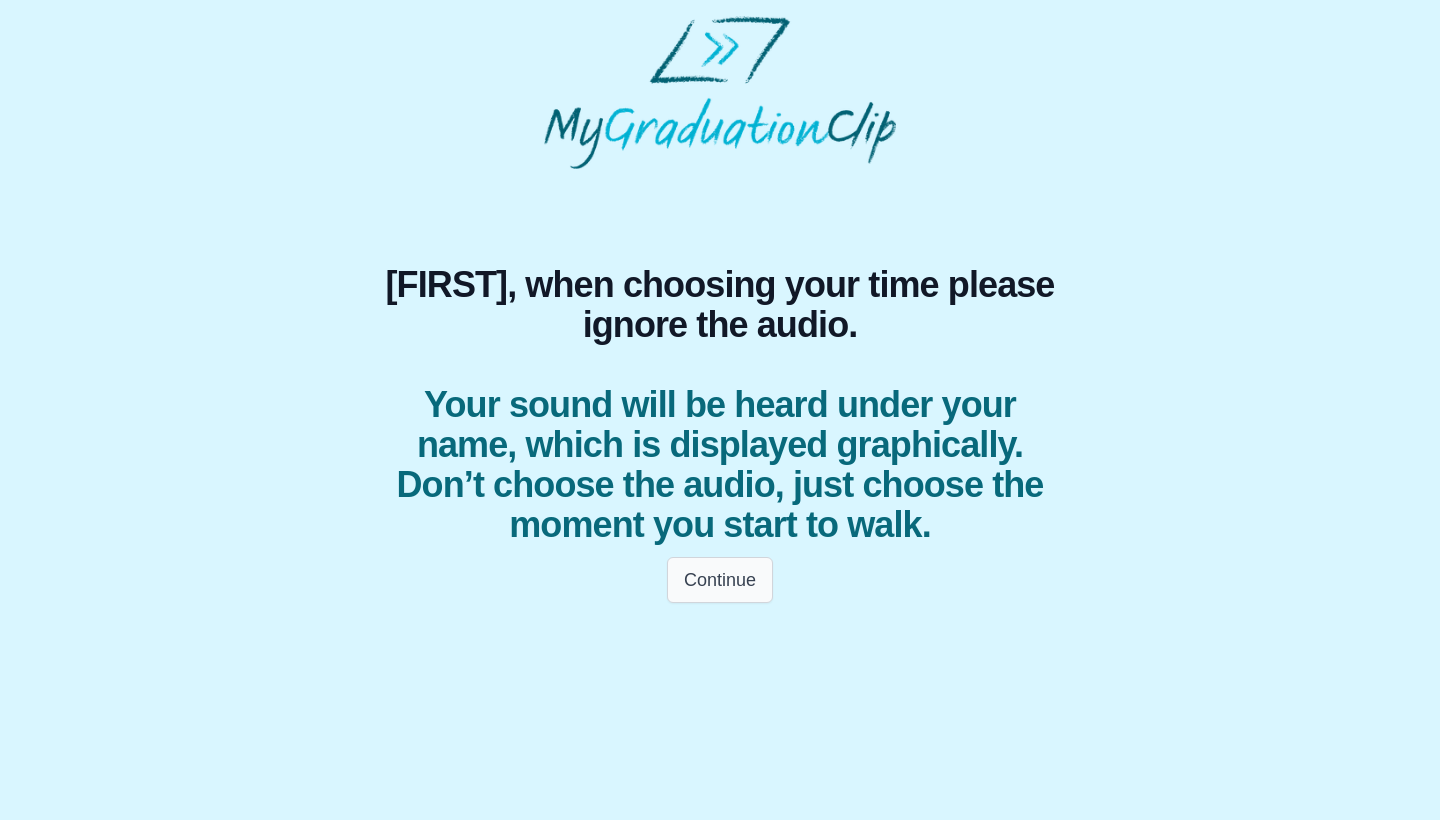 click on "Continue" at bounding box center (720, 580) 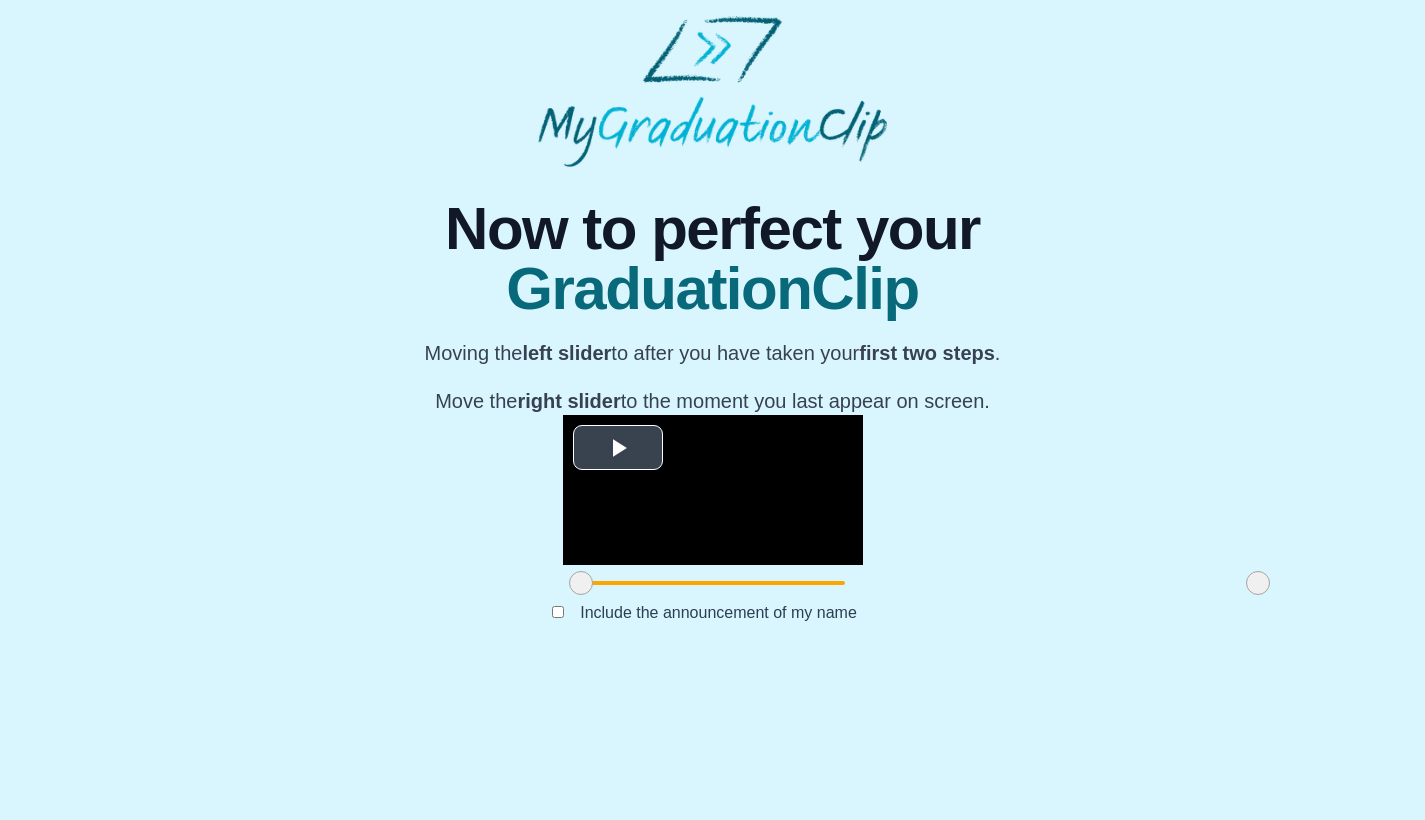 scroll, scrollTop: 111, scrollLeft: 0, axis: vertical 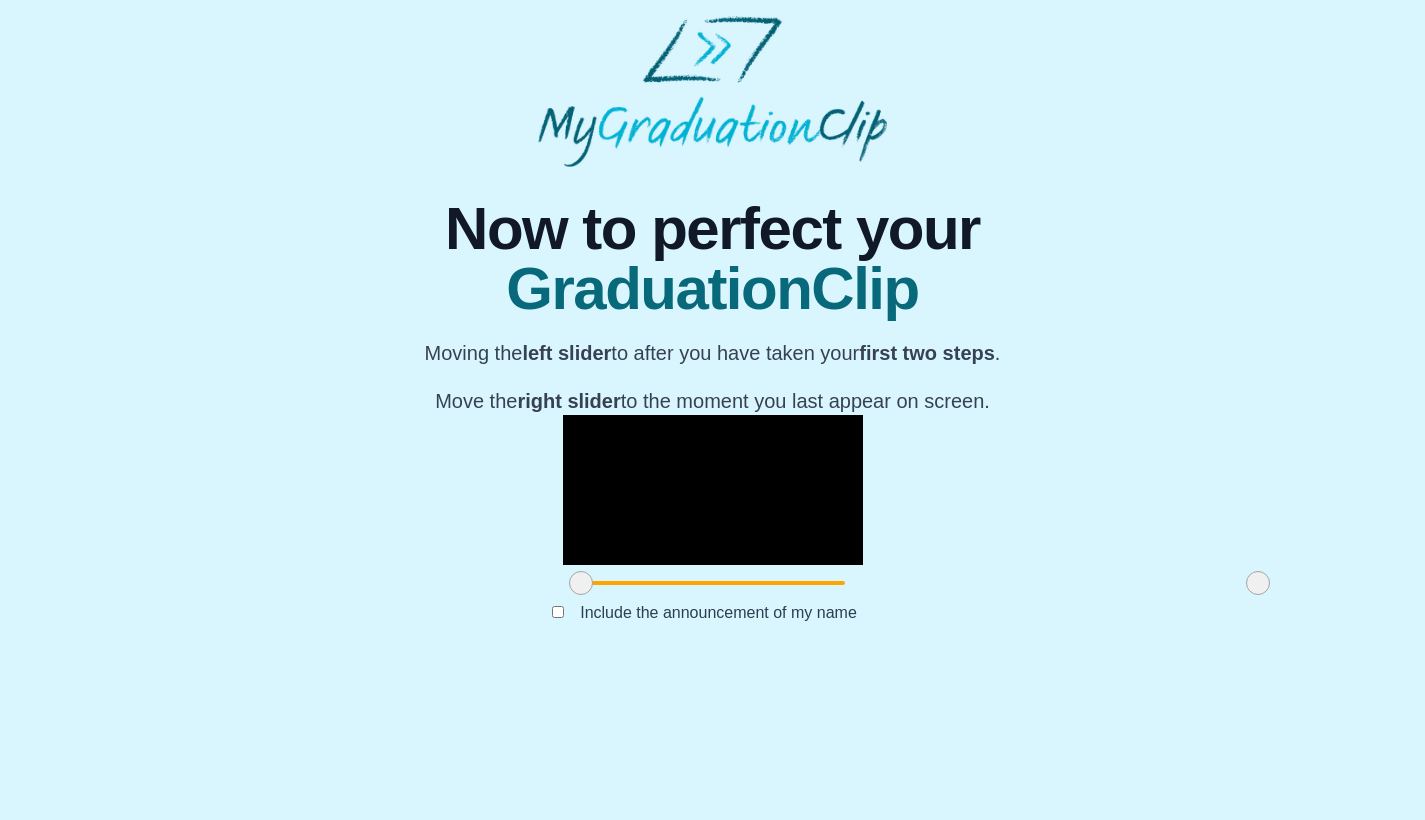click at bounding box center [1258, 583] 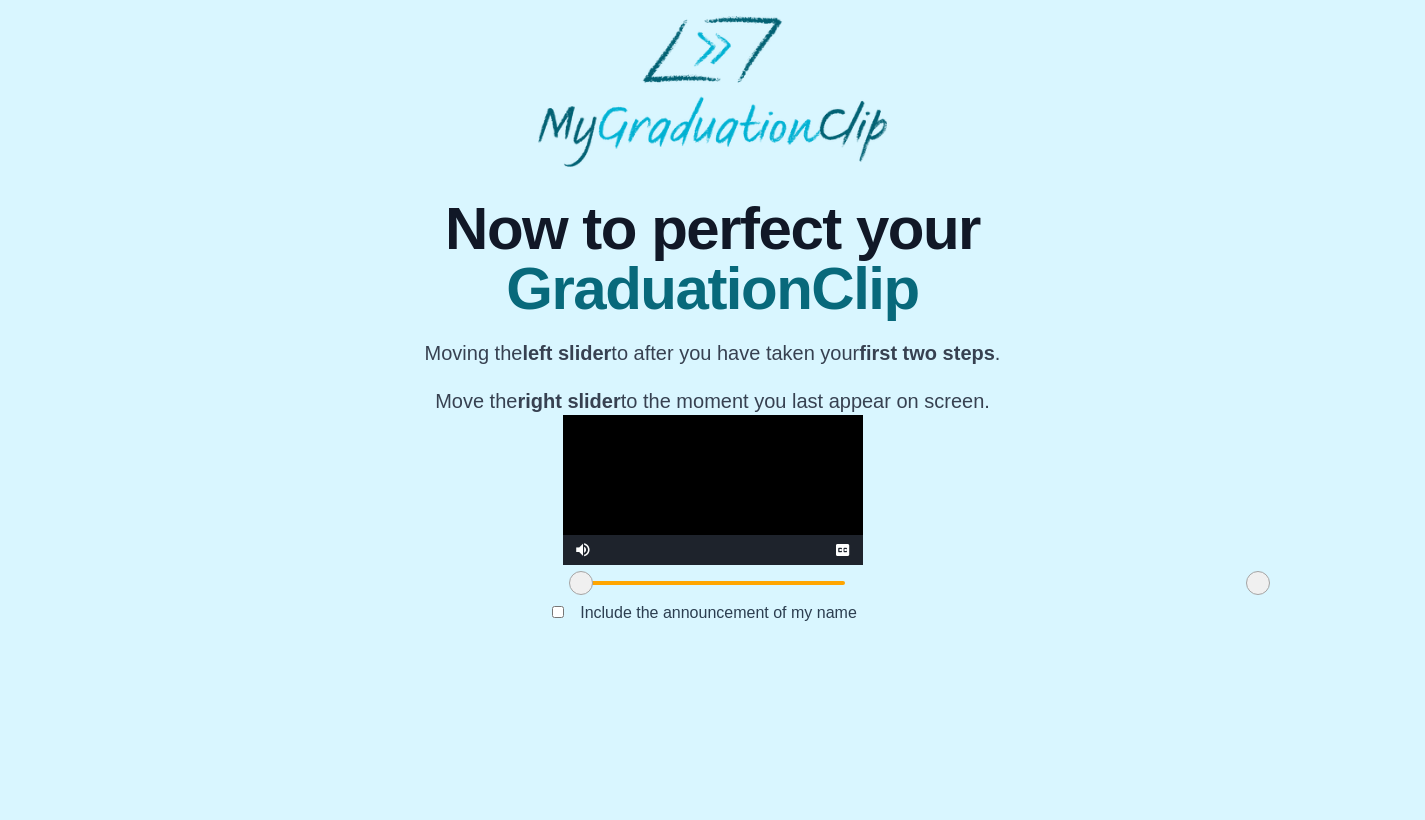 click on "**********" at bounding box center (712, 415) 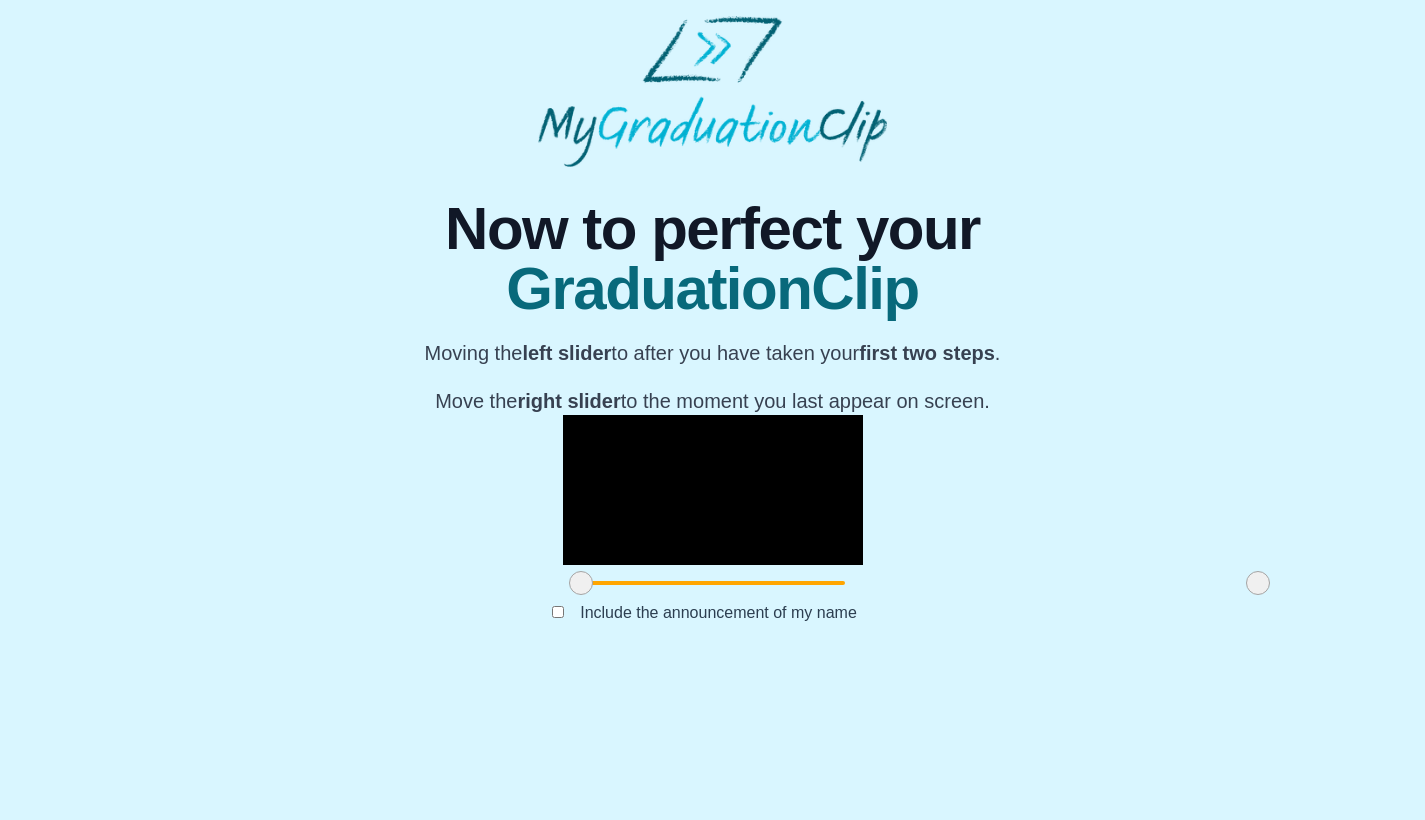 click at bounding box center (713, 490) 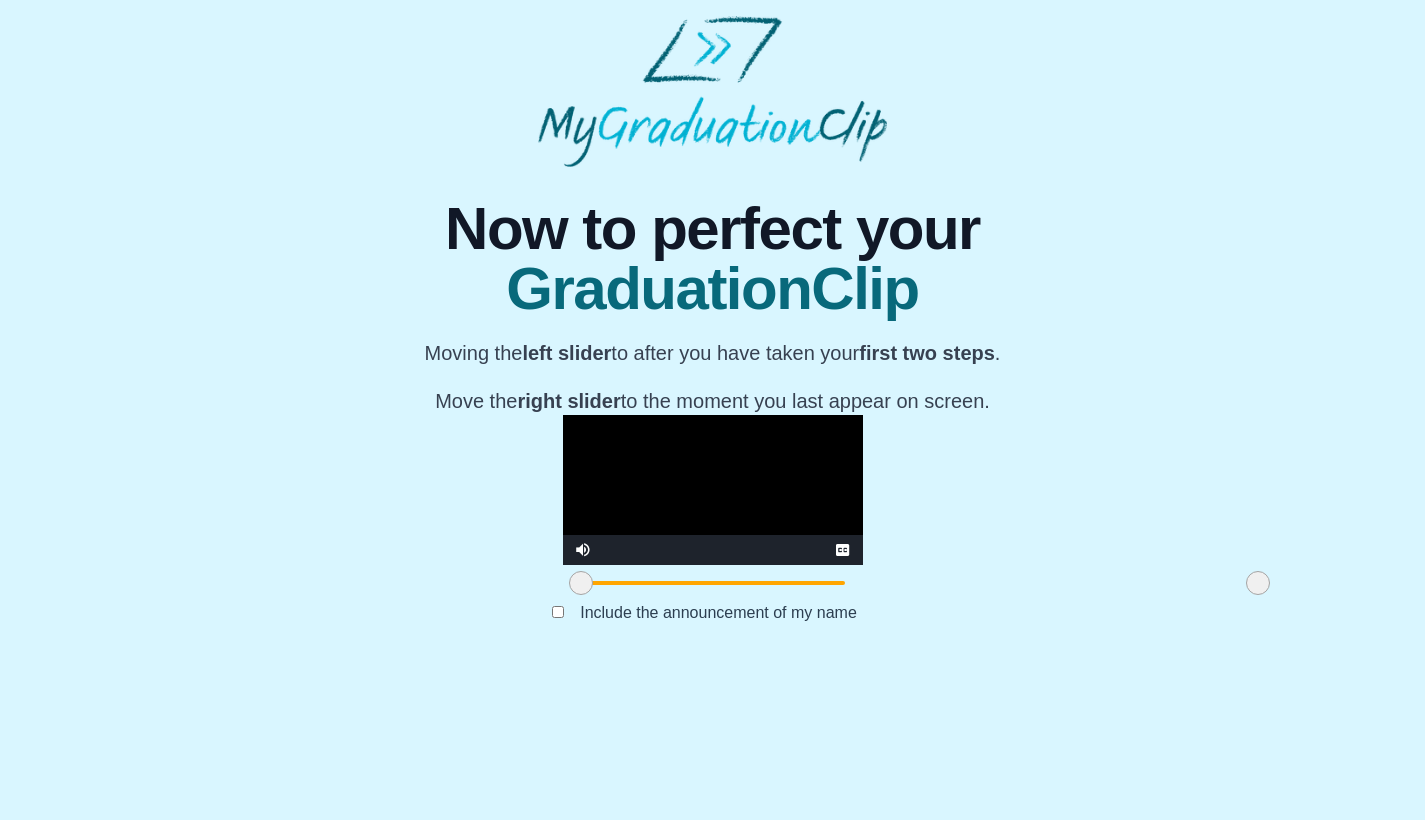 click at bounding box center (581, 583) 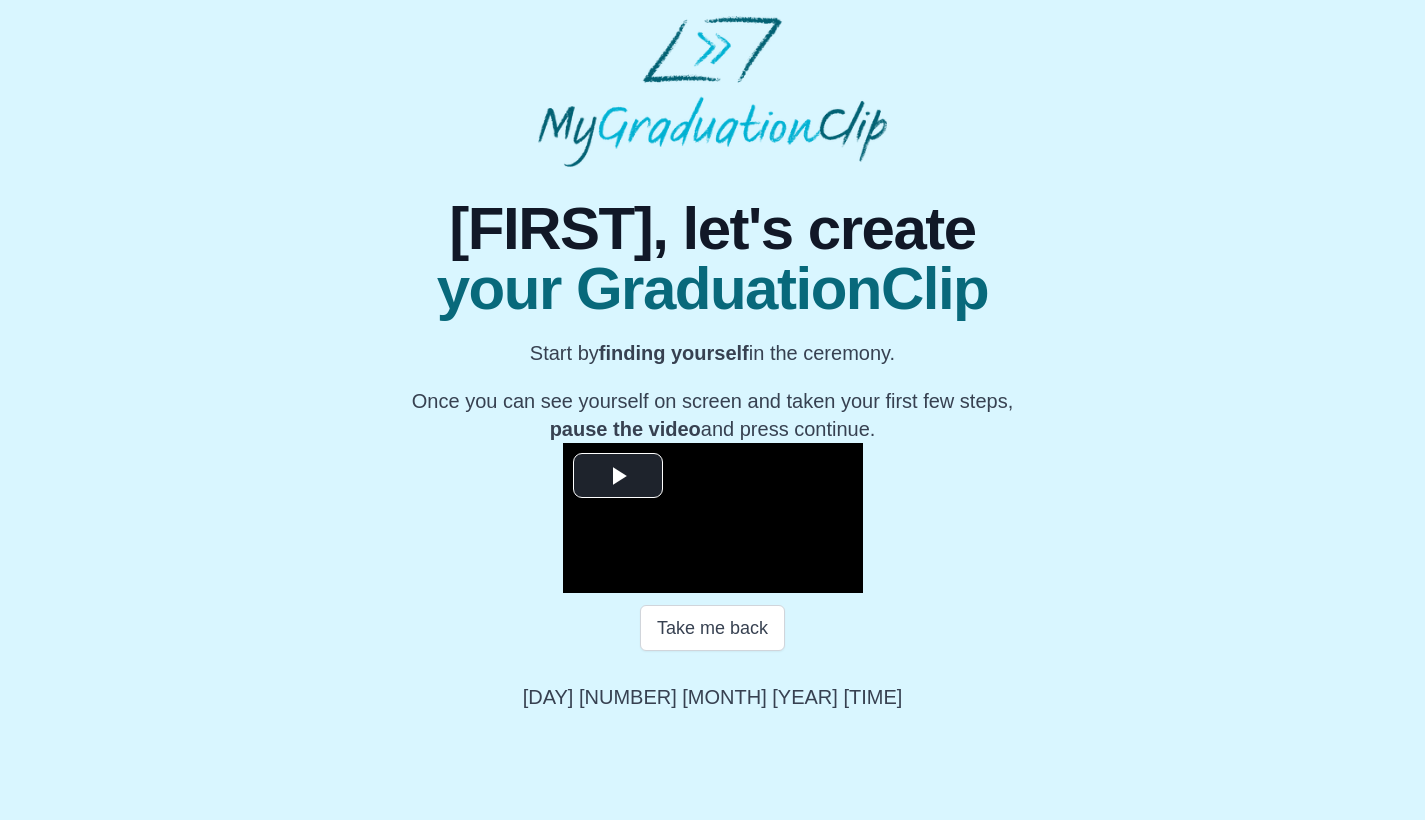 scroll, scrollTop: 159, scrollLeft: 0, axis: vertical 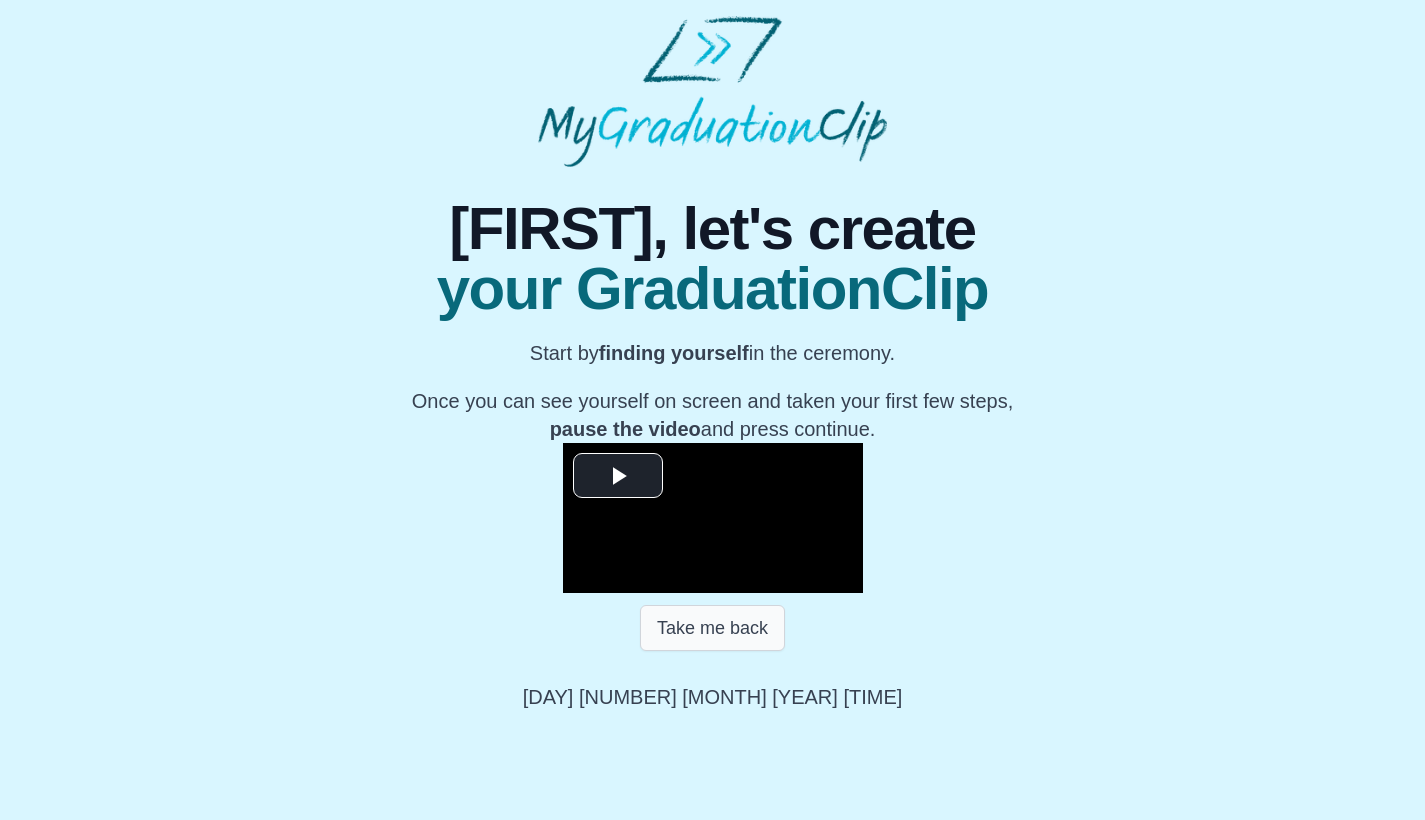click on "Take me back" at bounding box center [712, 628] 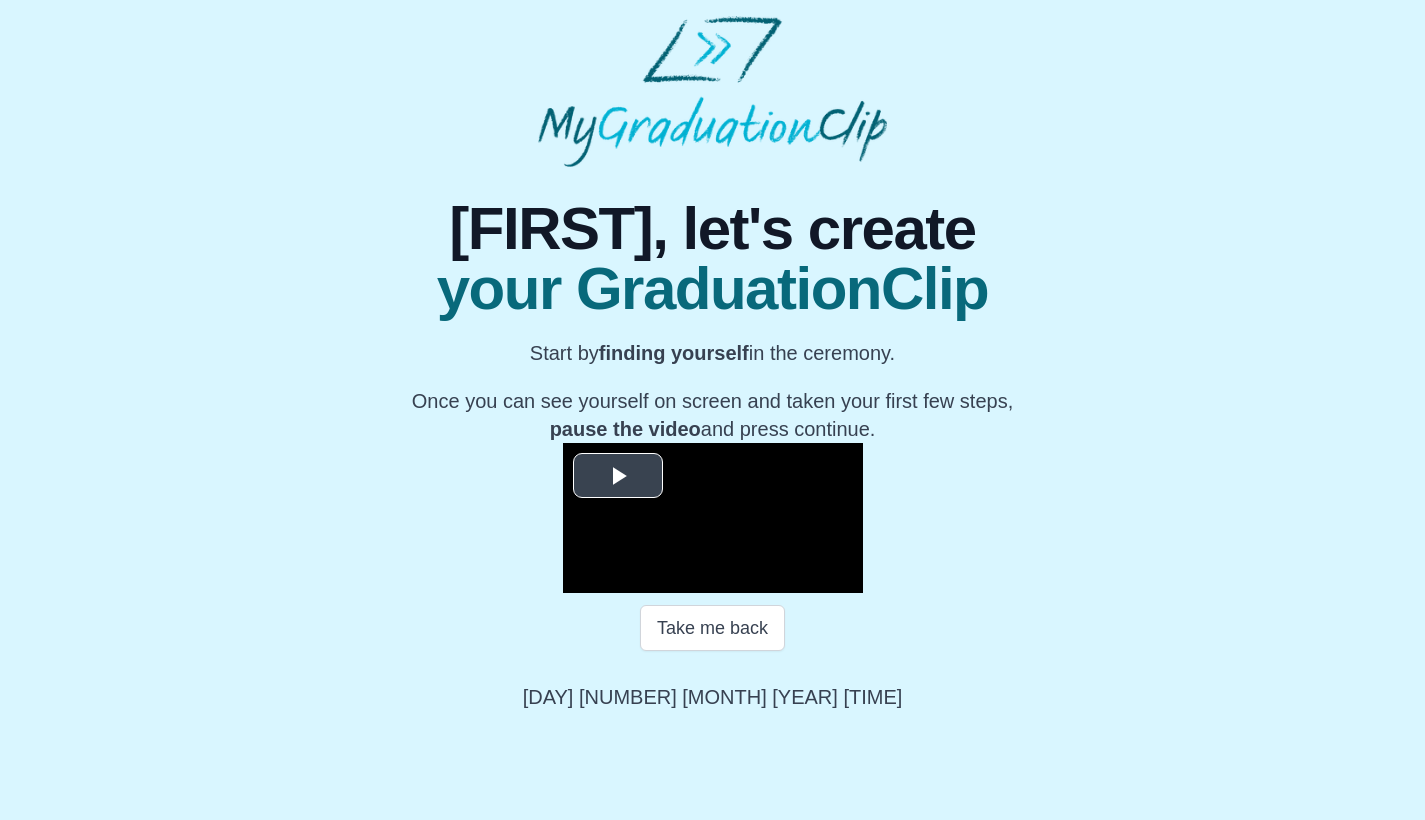click at bounding box center [618, 476] 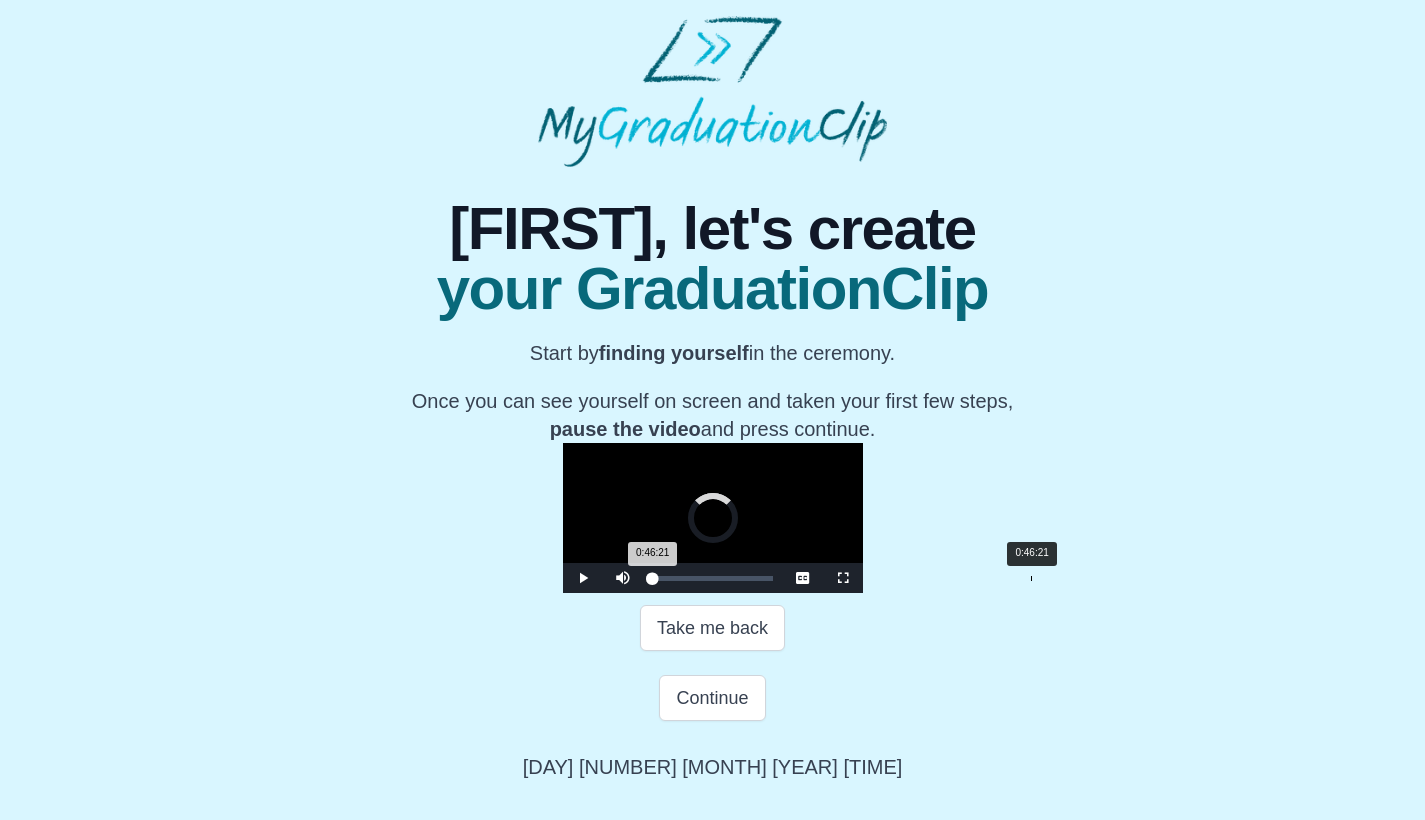 click on "Loaded : 0% 0:46:21 0:46:21 Progress : 0%" at bounding box center [713, 578] 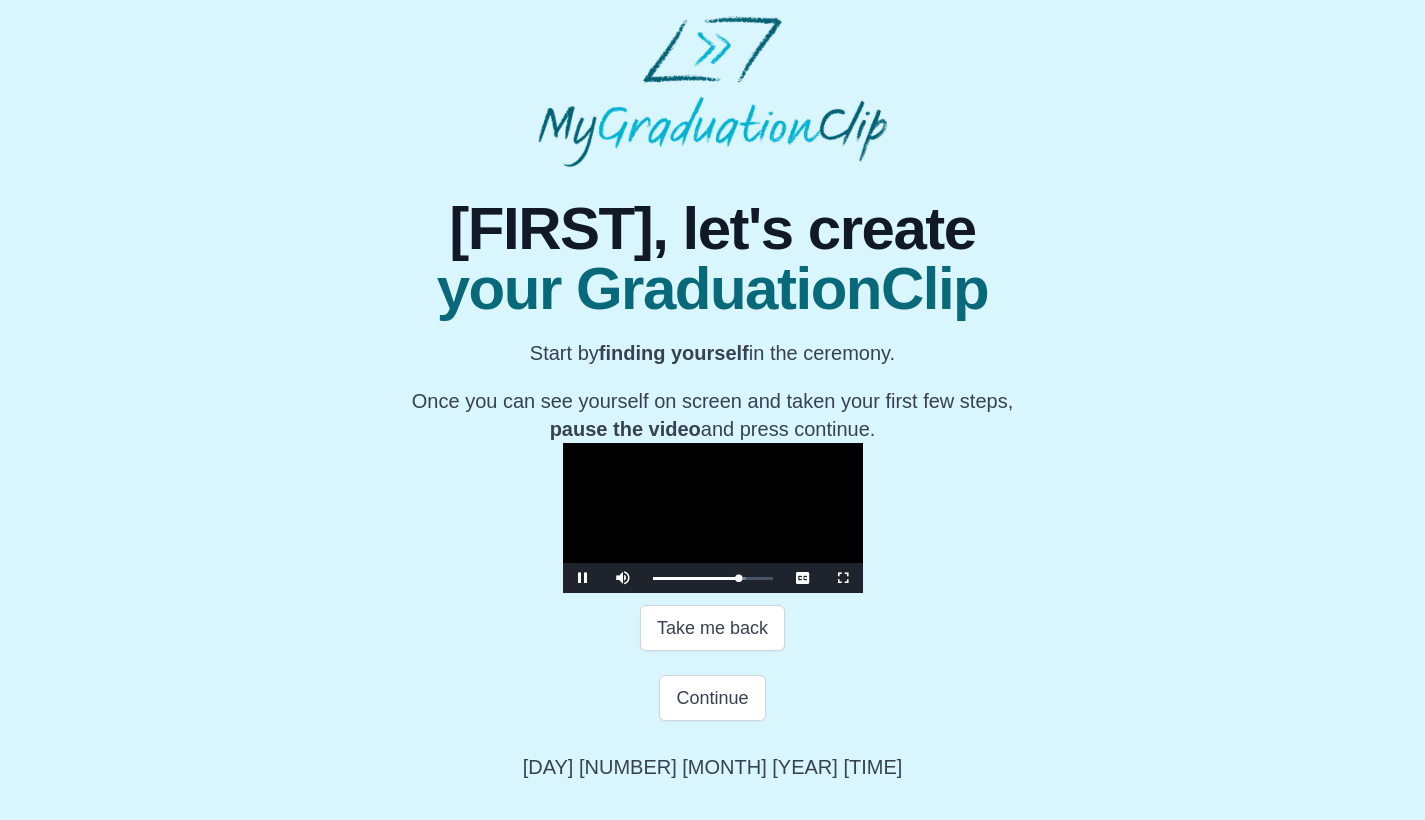click at bounding box center (583, 578) 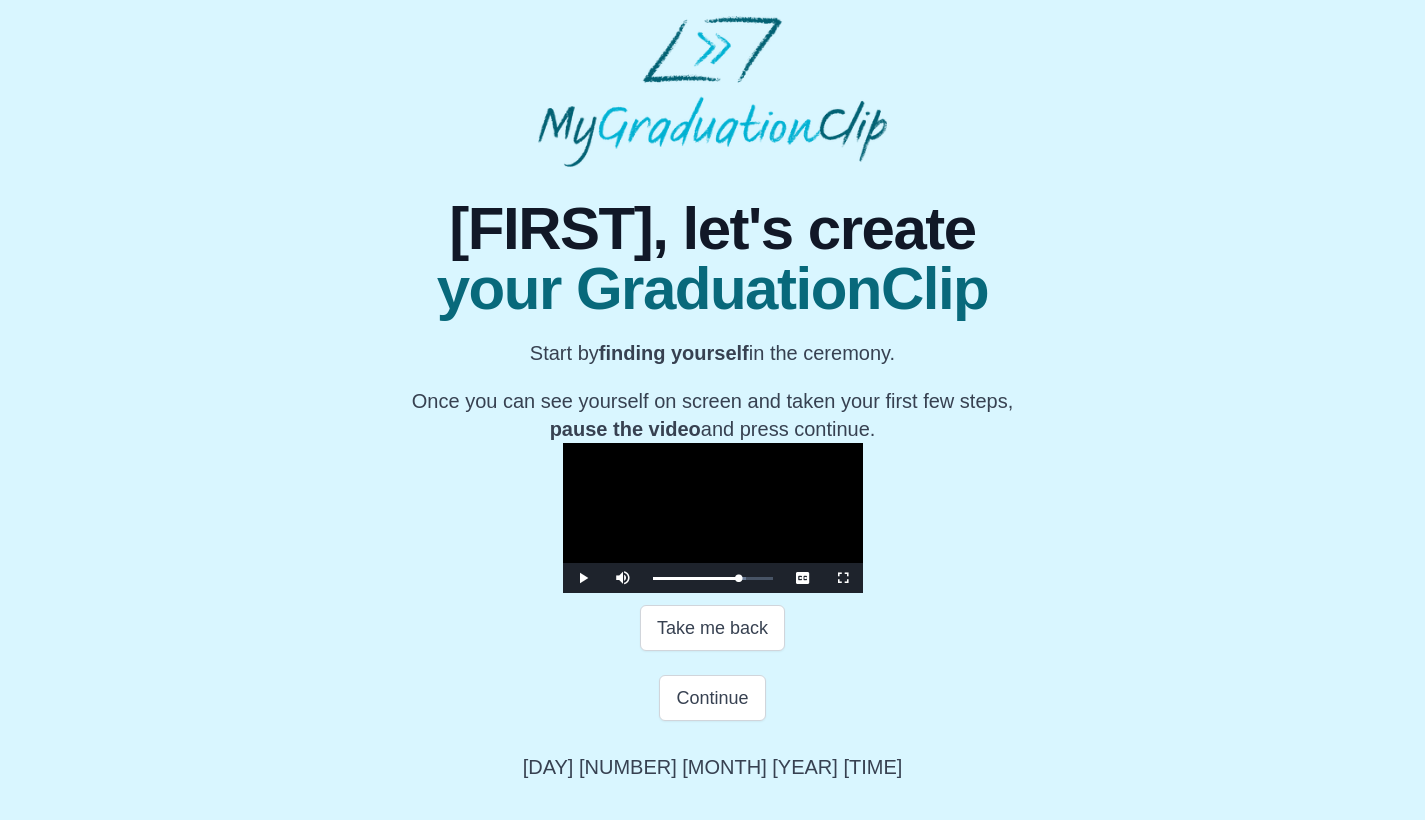 click at bounding box center (583, 578) 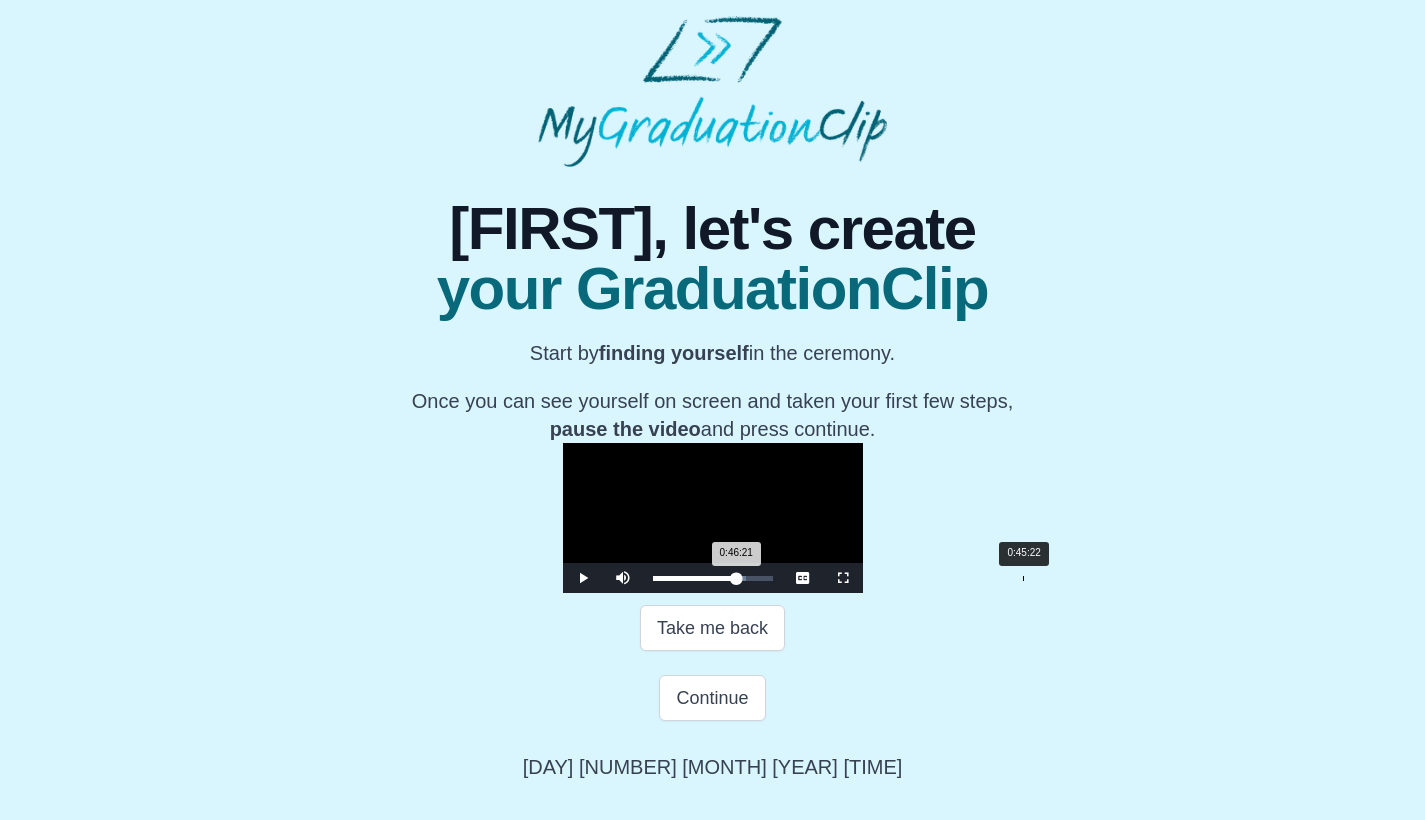 click on "0:46:21 Progress : 0%" at bounding box center [695, 578] 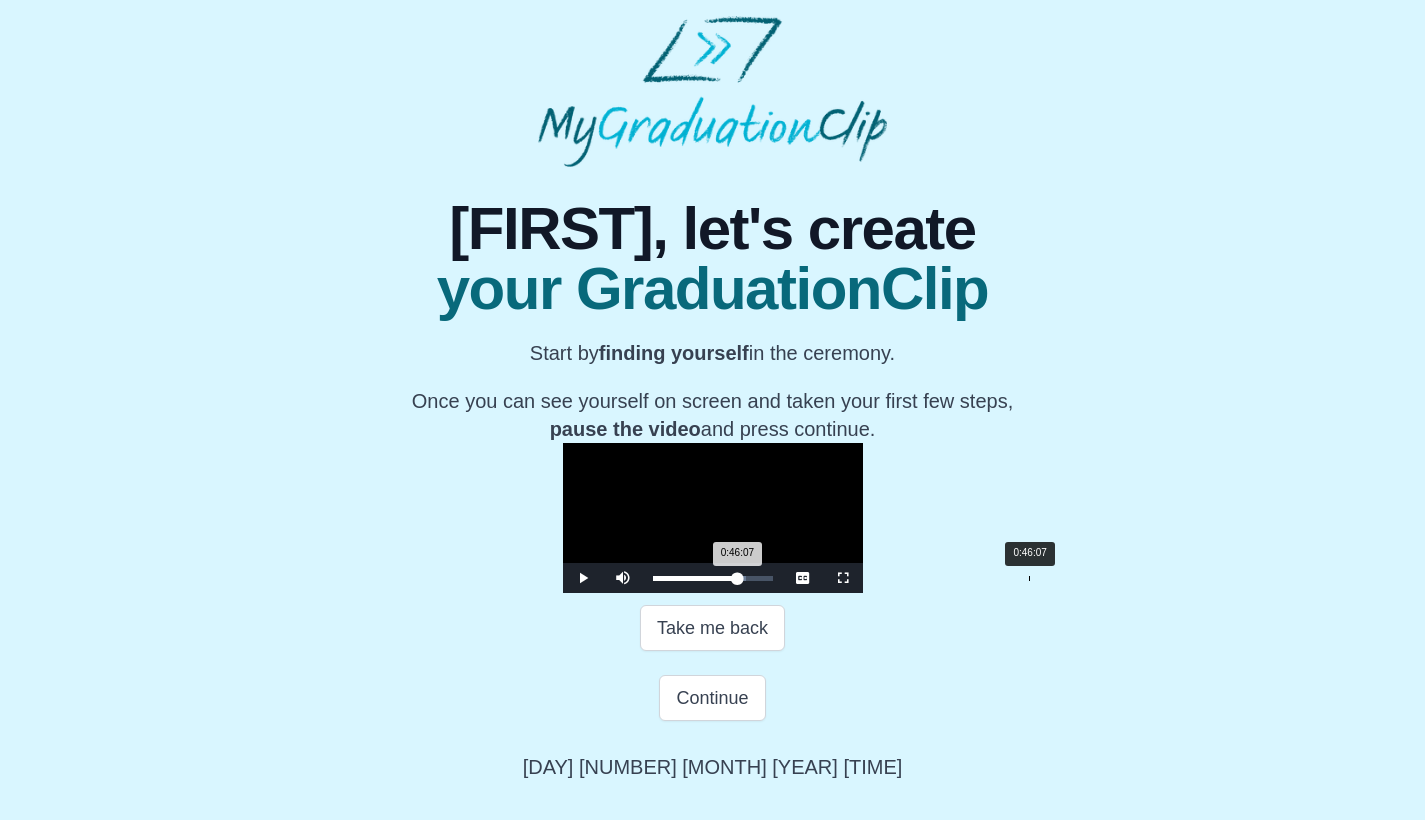 click on "0:46:07 Progress : 0%" at bounding box center (695, 578) 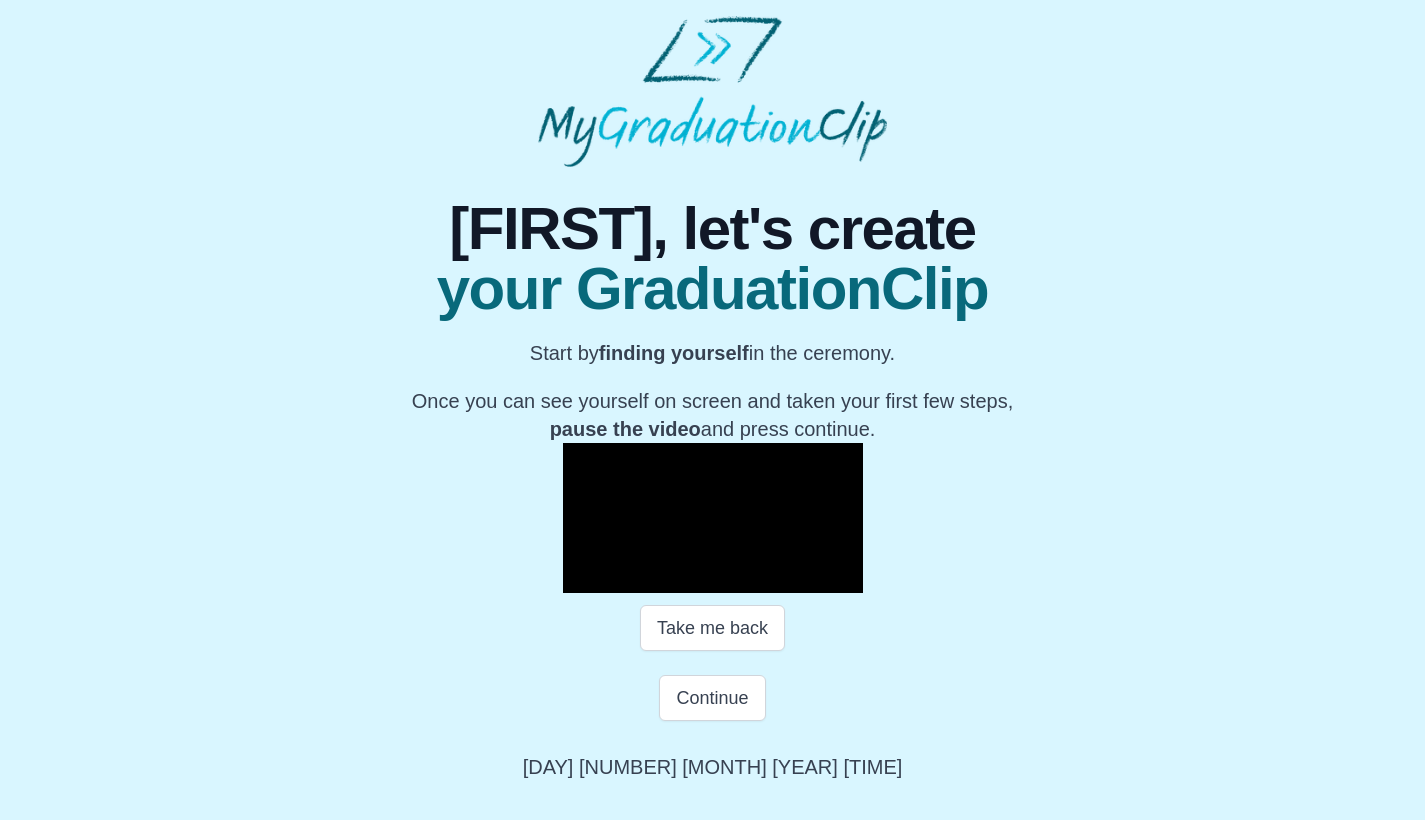 click at bounding box center [583, 578] 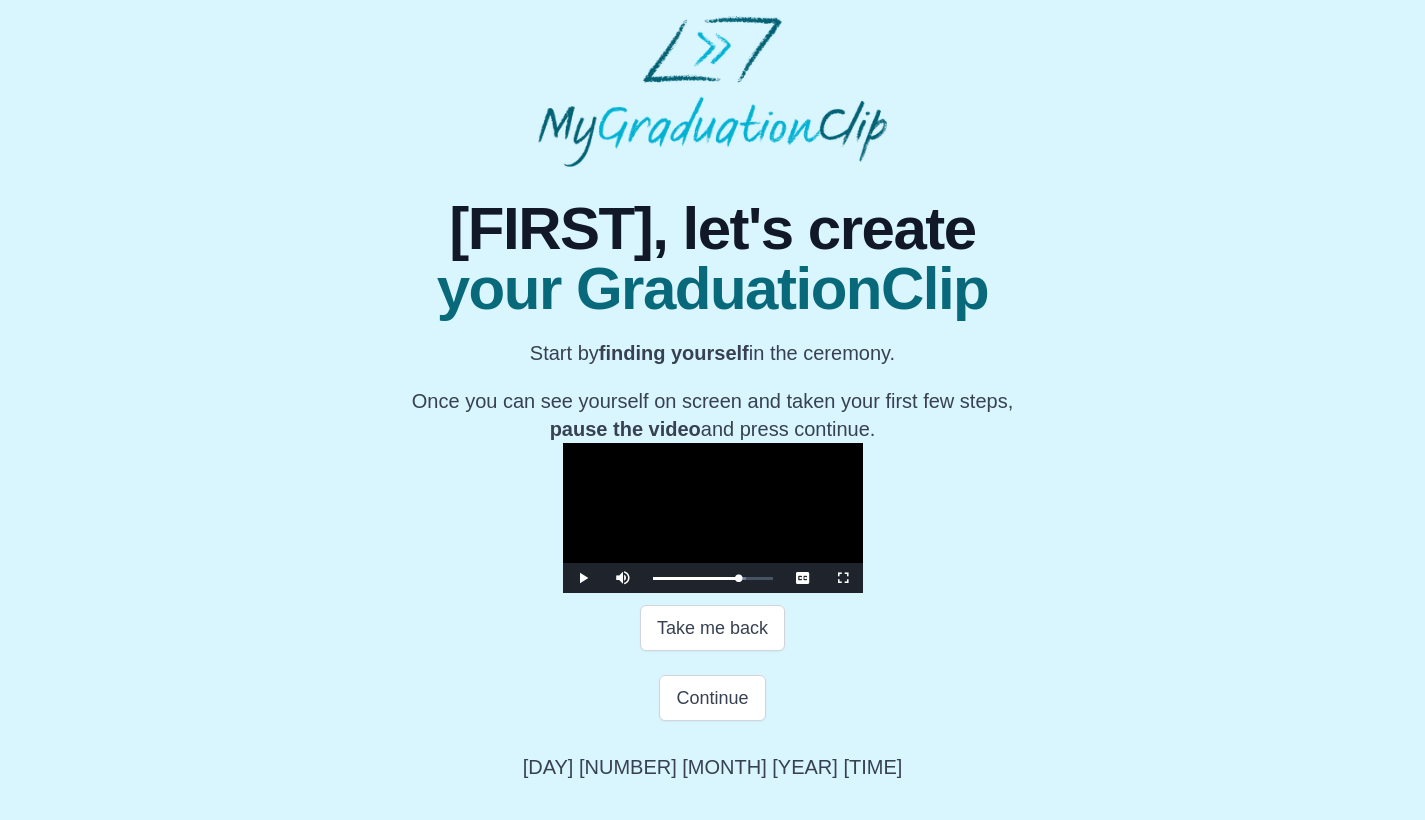 click at bounding box center [583, 578] 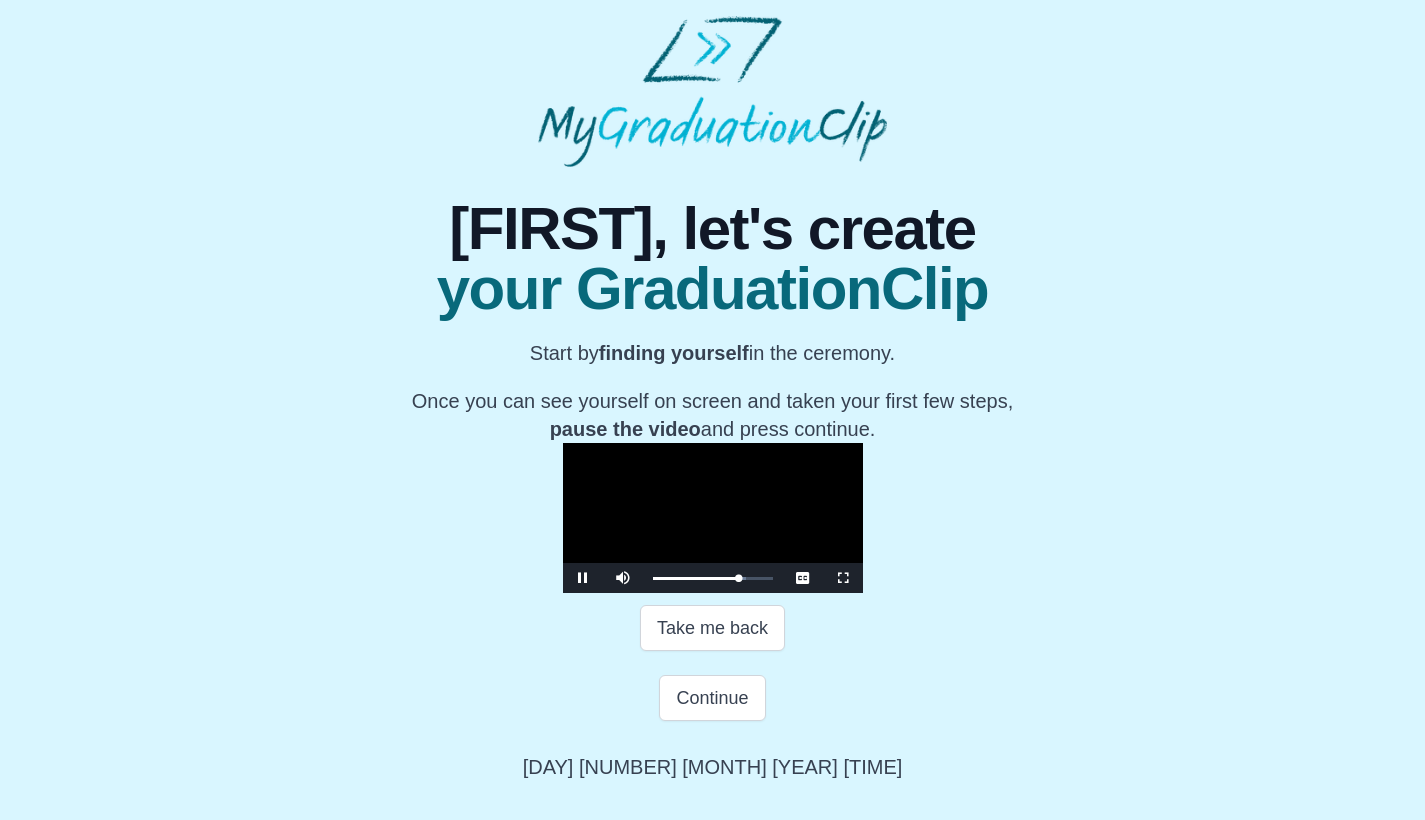 click at bounding box center [583, 578] 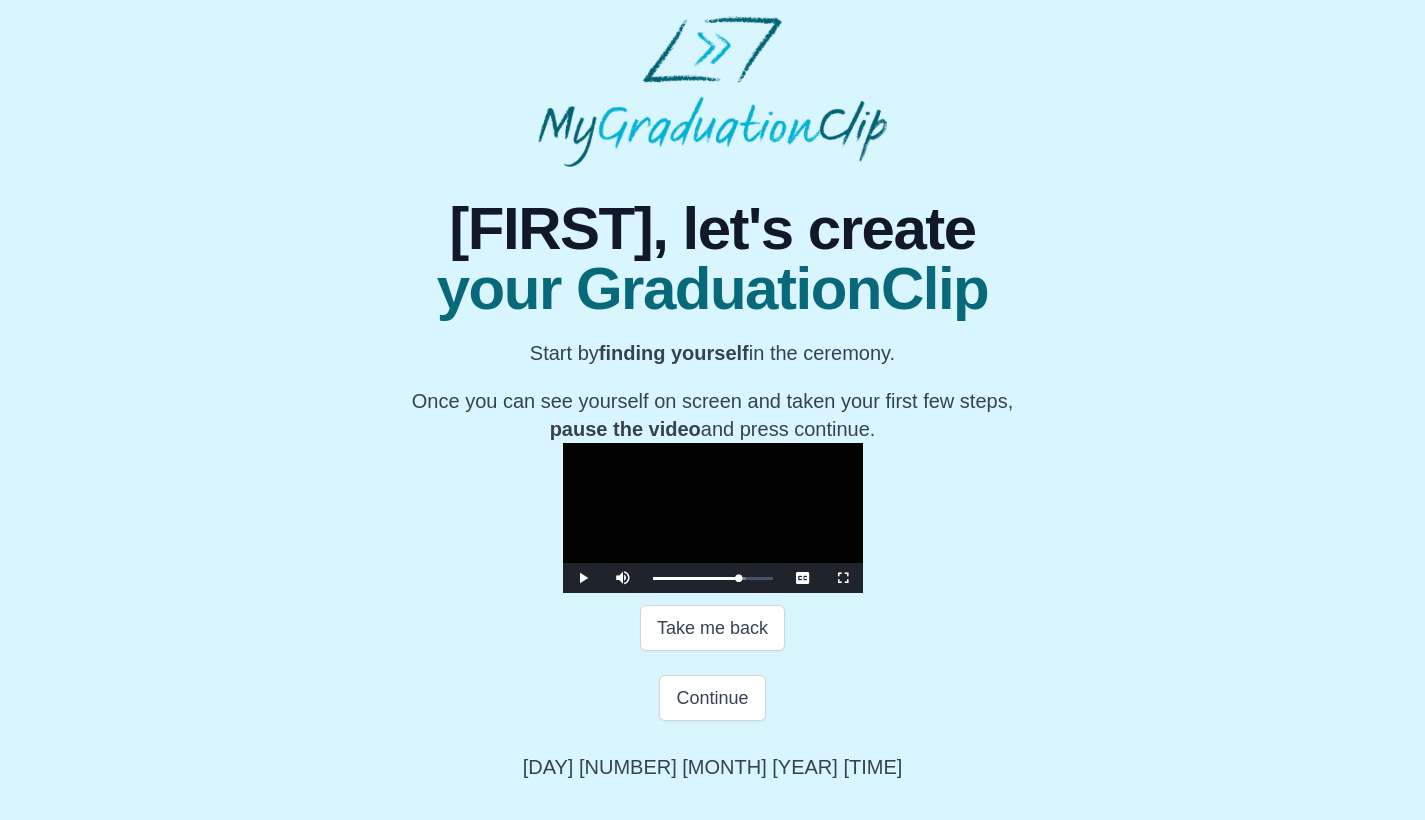 click at bounding box center (583, 578) 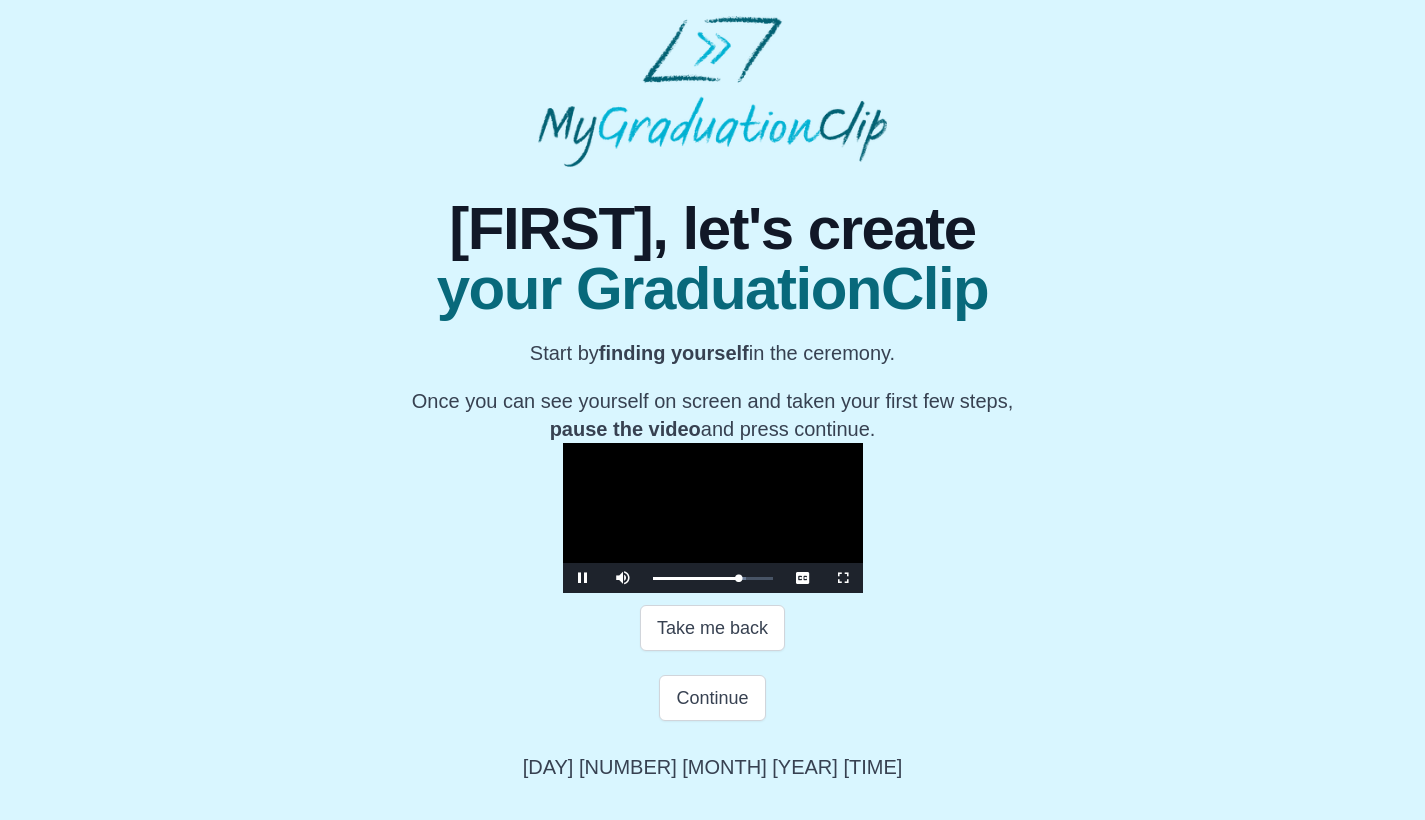 click at bounding box center [583, 578] 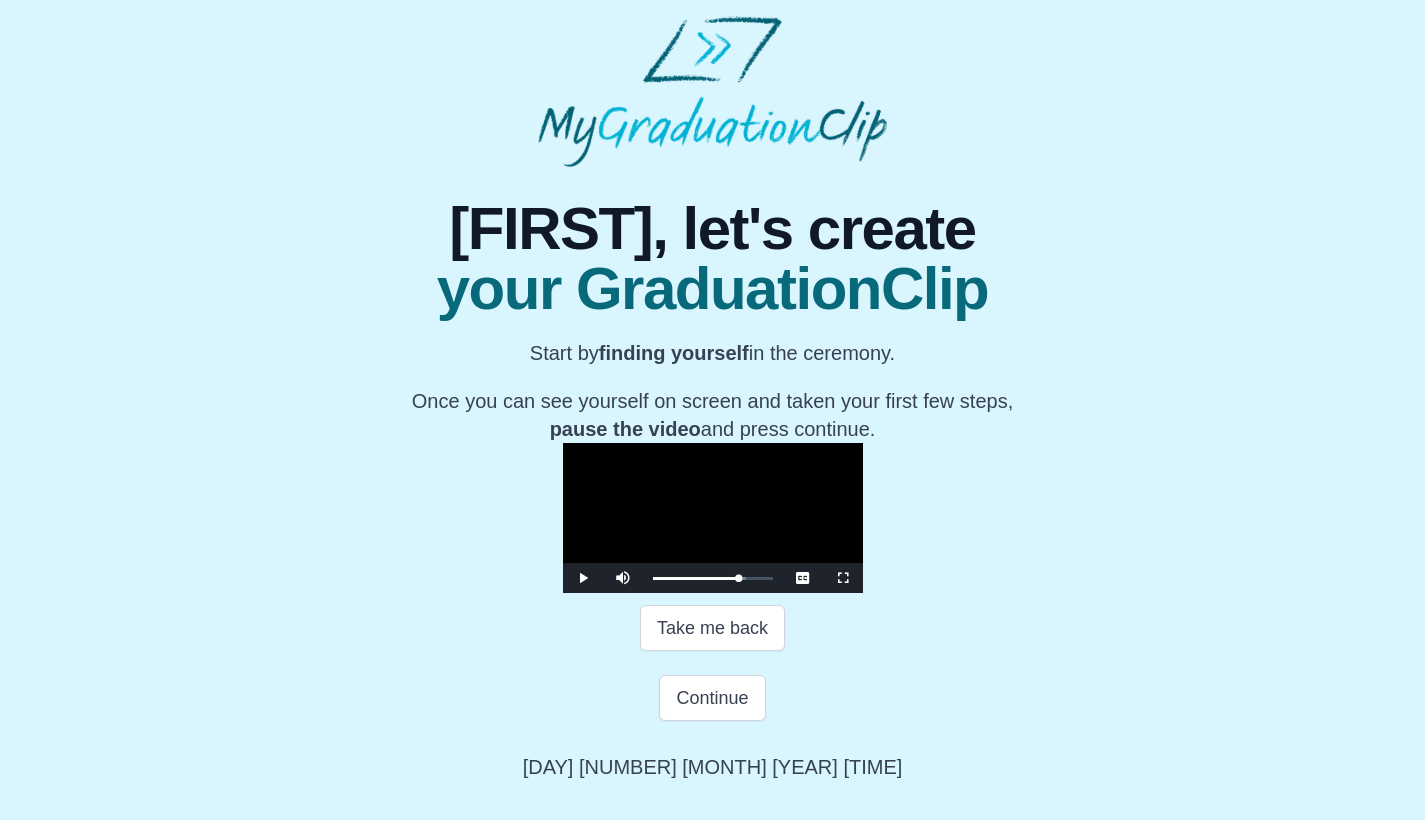 click at bounding box center (583, 578) 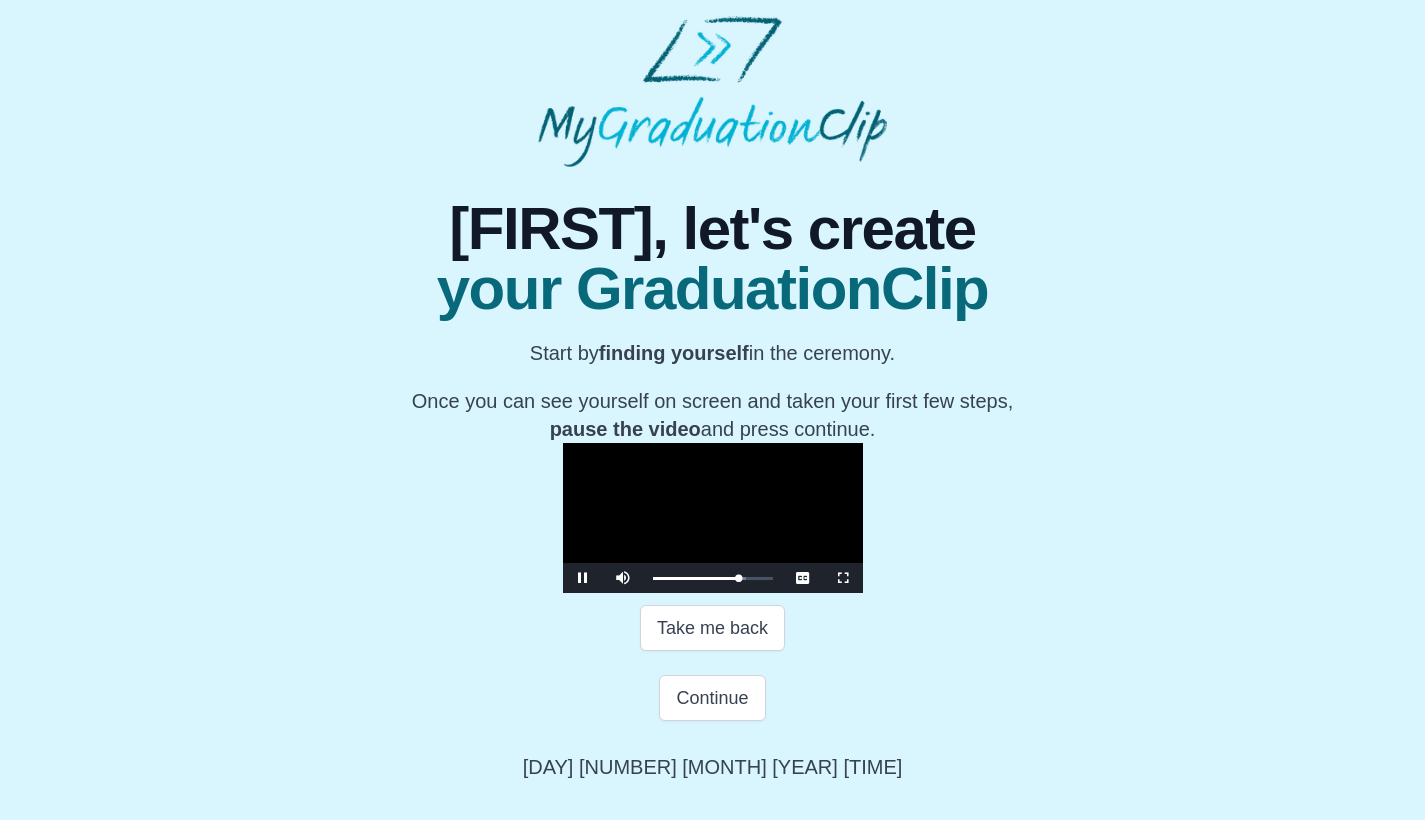 click at bounding box center [583, 578] 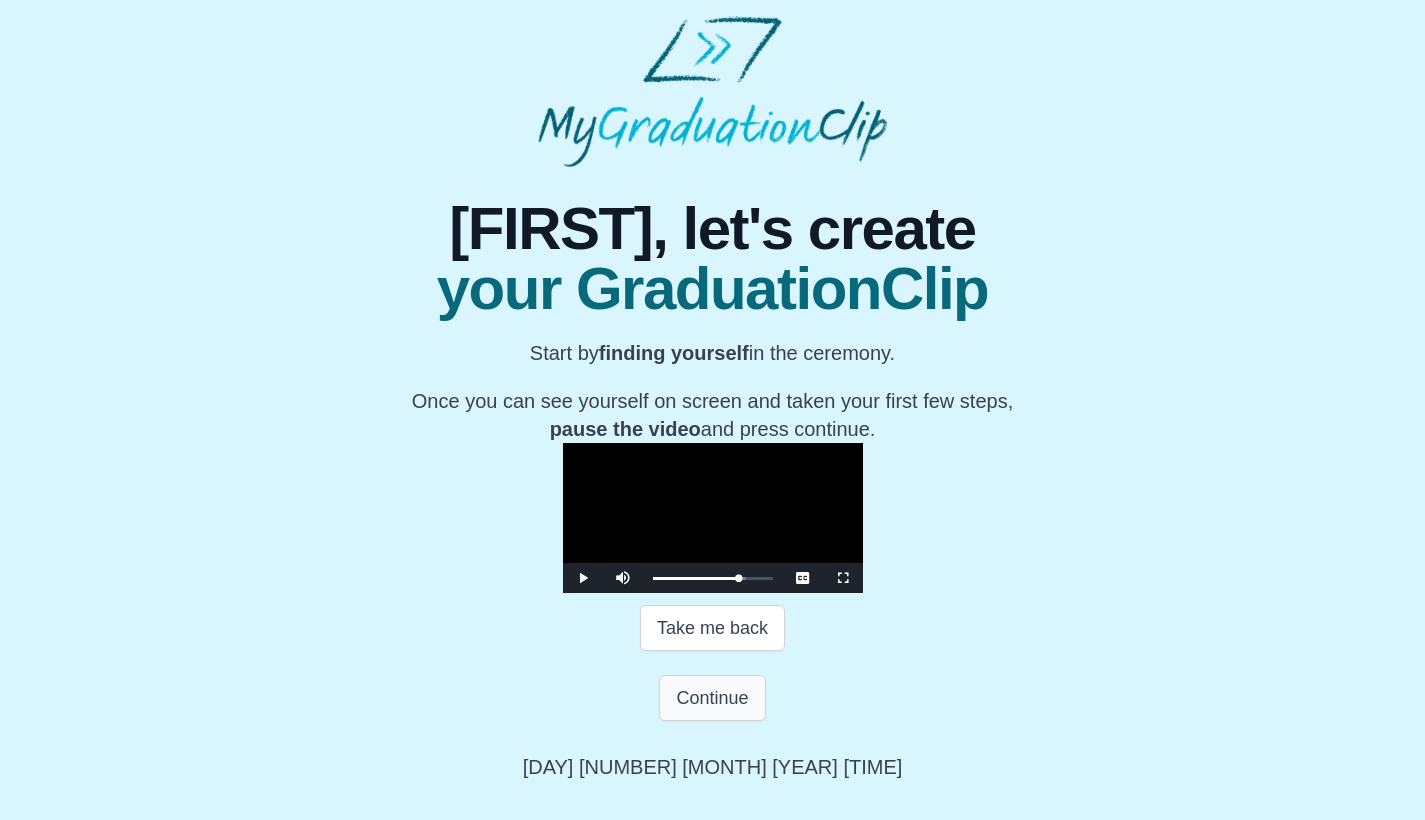 click on "Continue" at bounding box center (712, 698) 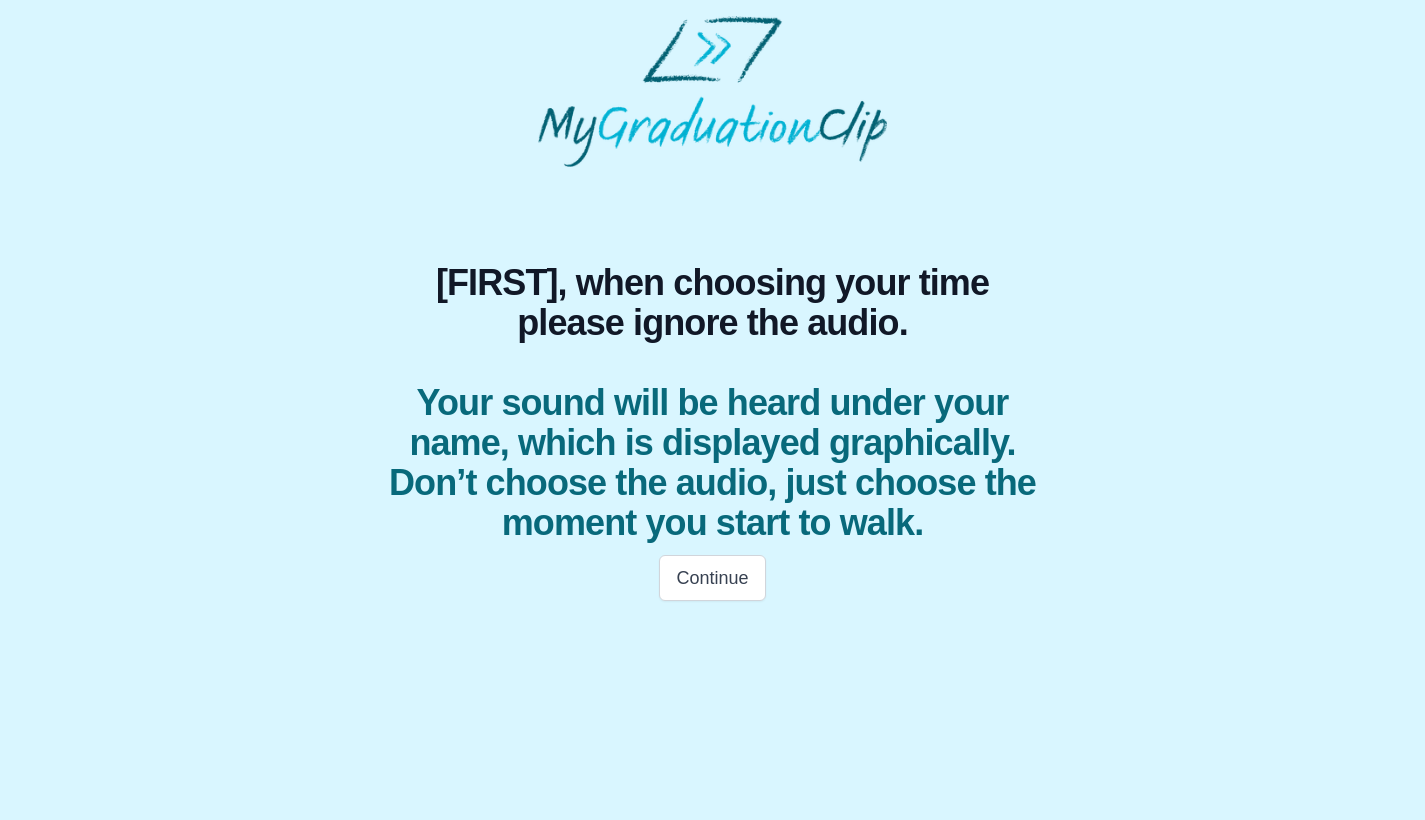scroll, scrollTop: 0, scrollLeft: 0, axis: both 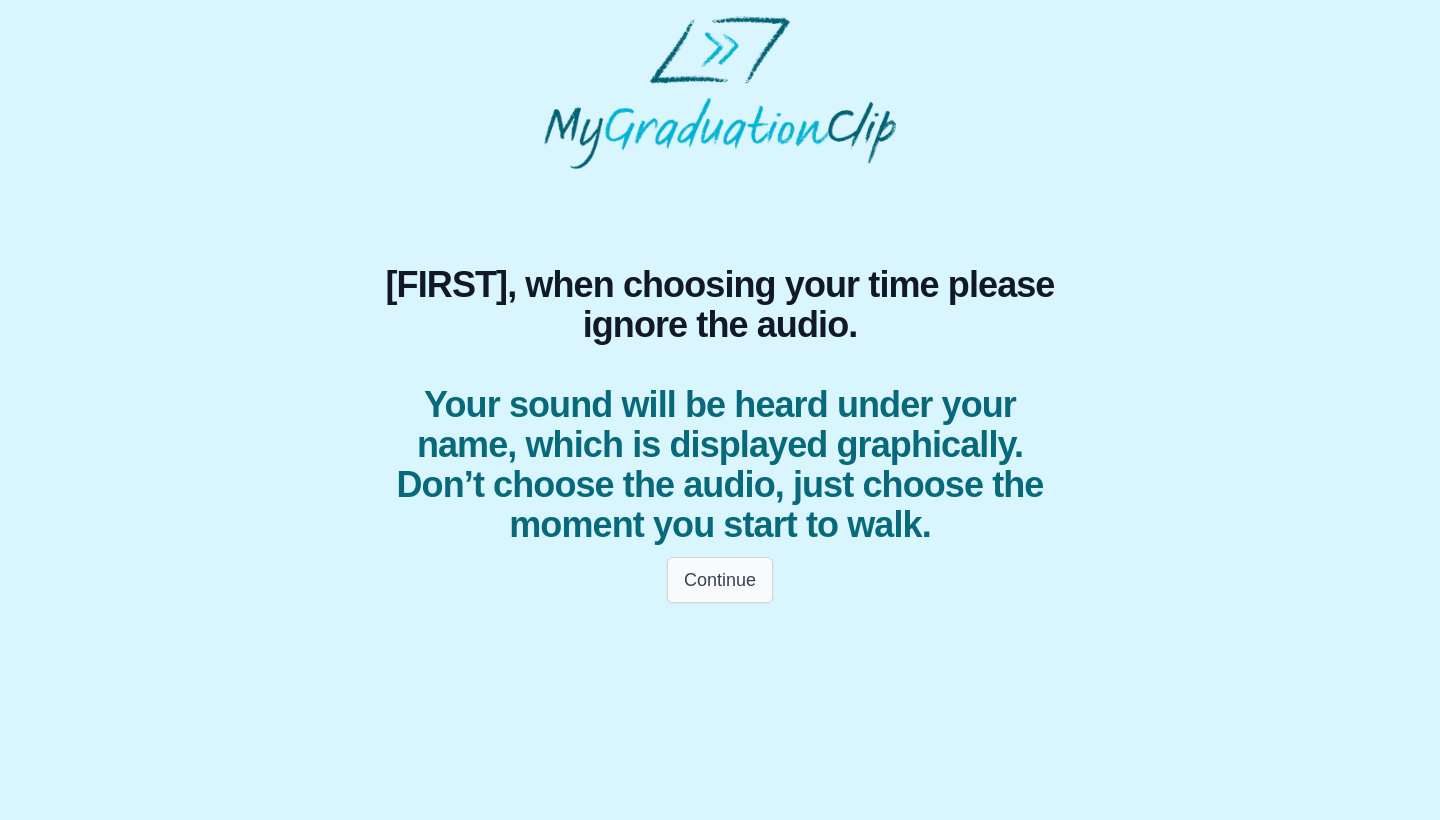 click on "Continue" at bounding box center (720, 580) 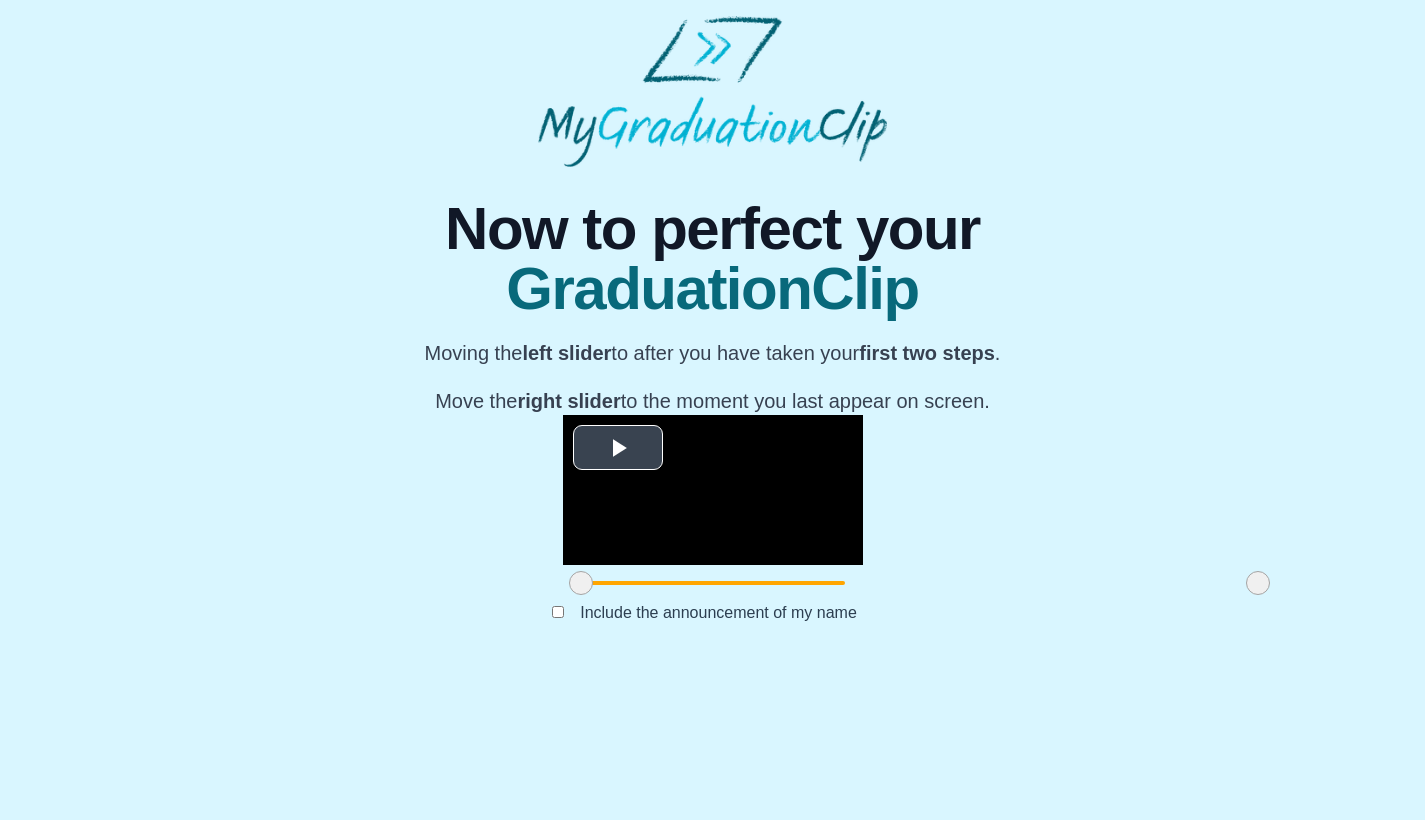 scroll, scrollTop: 111, scrollLeft: 0, axis: vertical 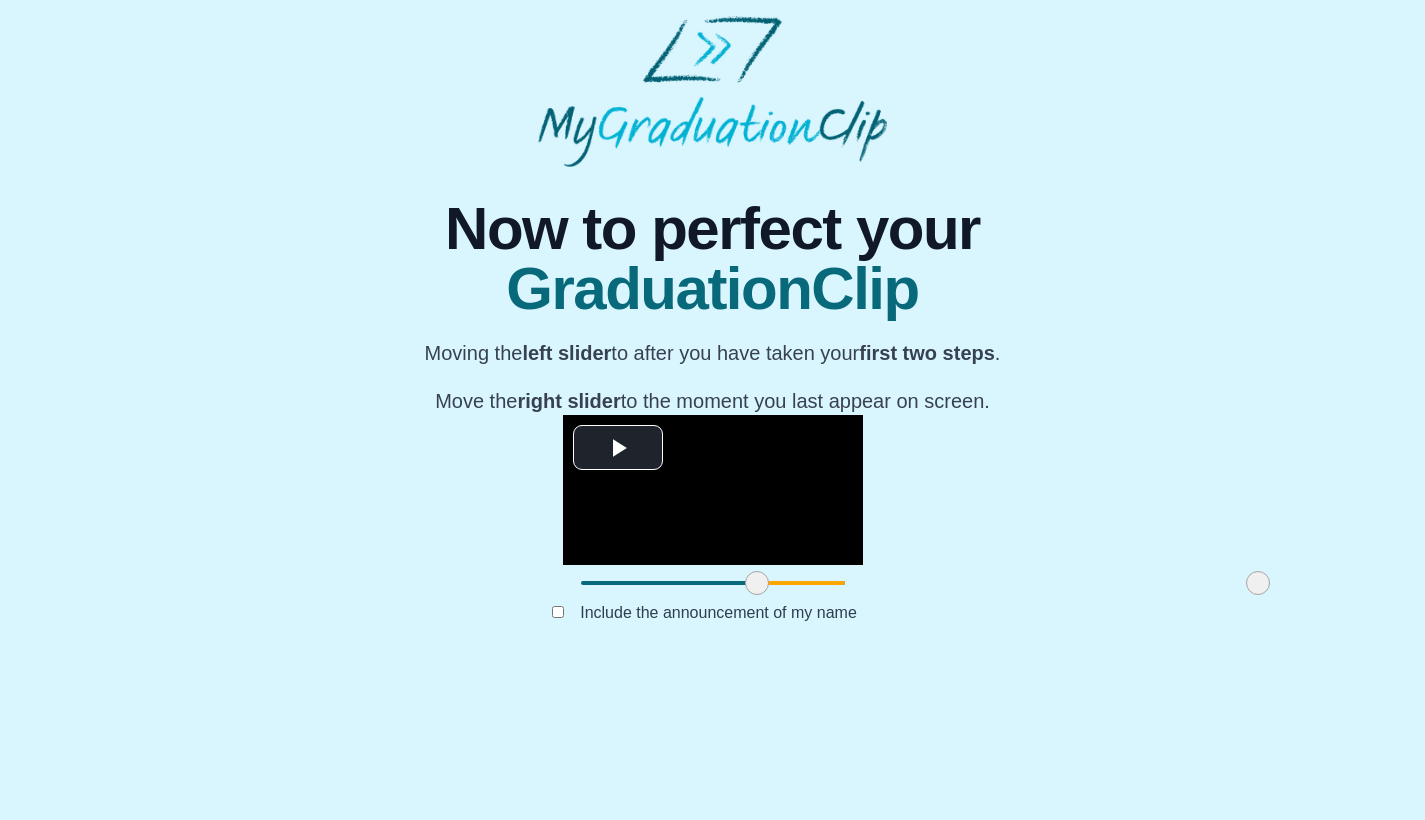 drag, startPoint x: 378, startPoint y: 725, endPoint x: 554, endPoint y: 710, distance: 176.63805 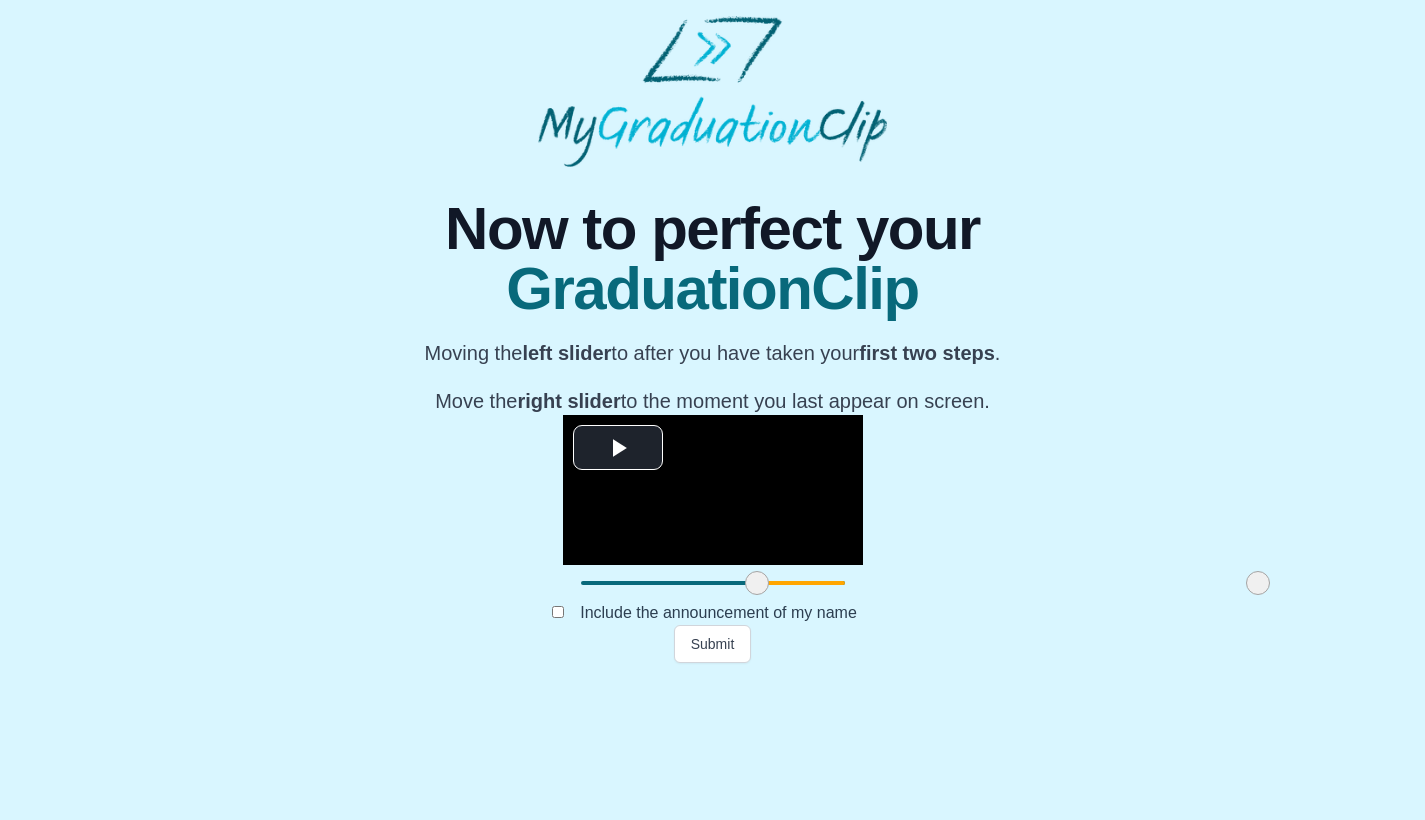 drag, startPoint x: 1053, startPoint y: 721, endPoint x: 1091, endPoint y: 715, distance: 38.470768 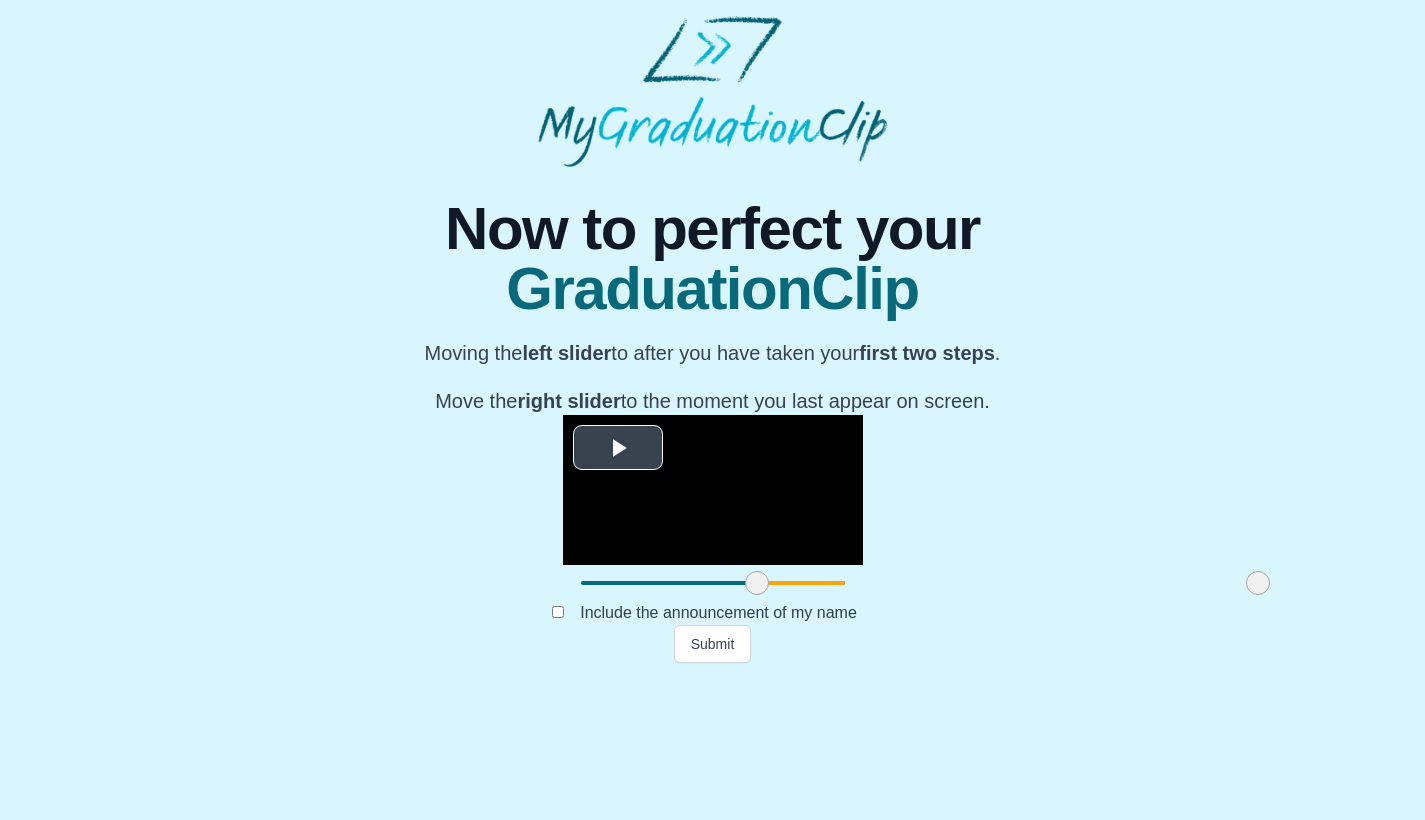 click at bounding box center [618, 448] 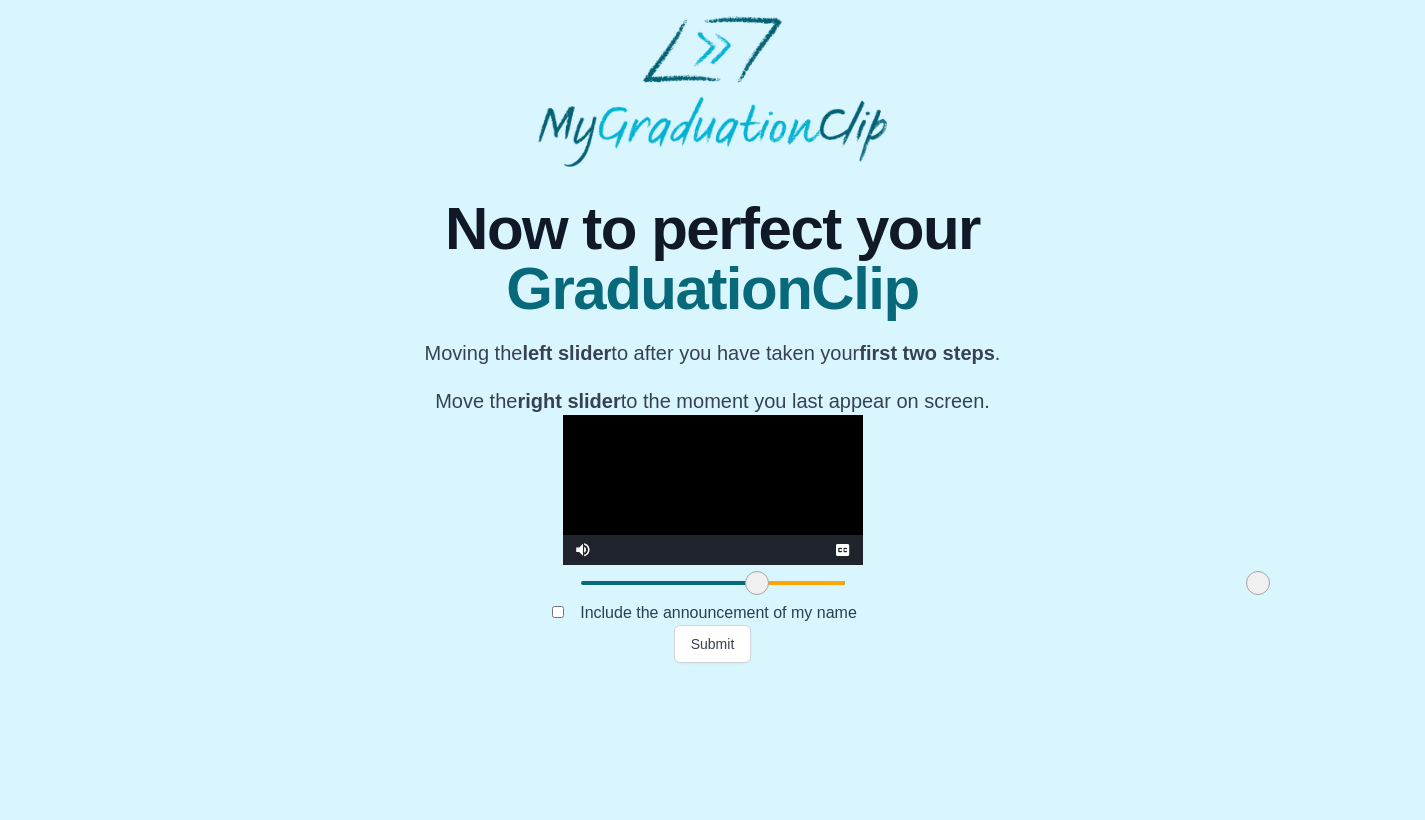 click at bounding box center (713, 490) 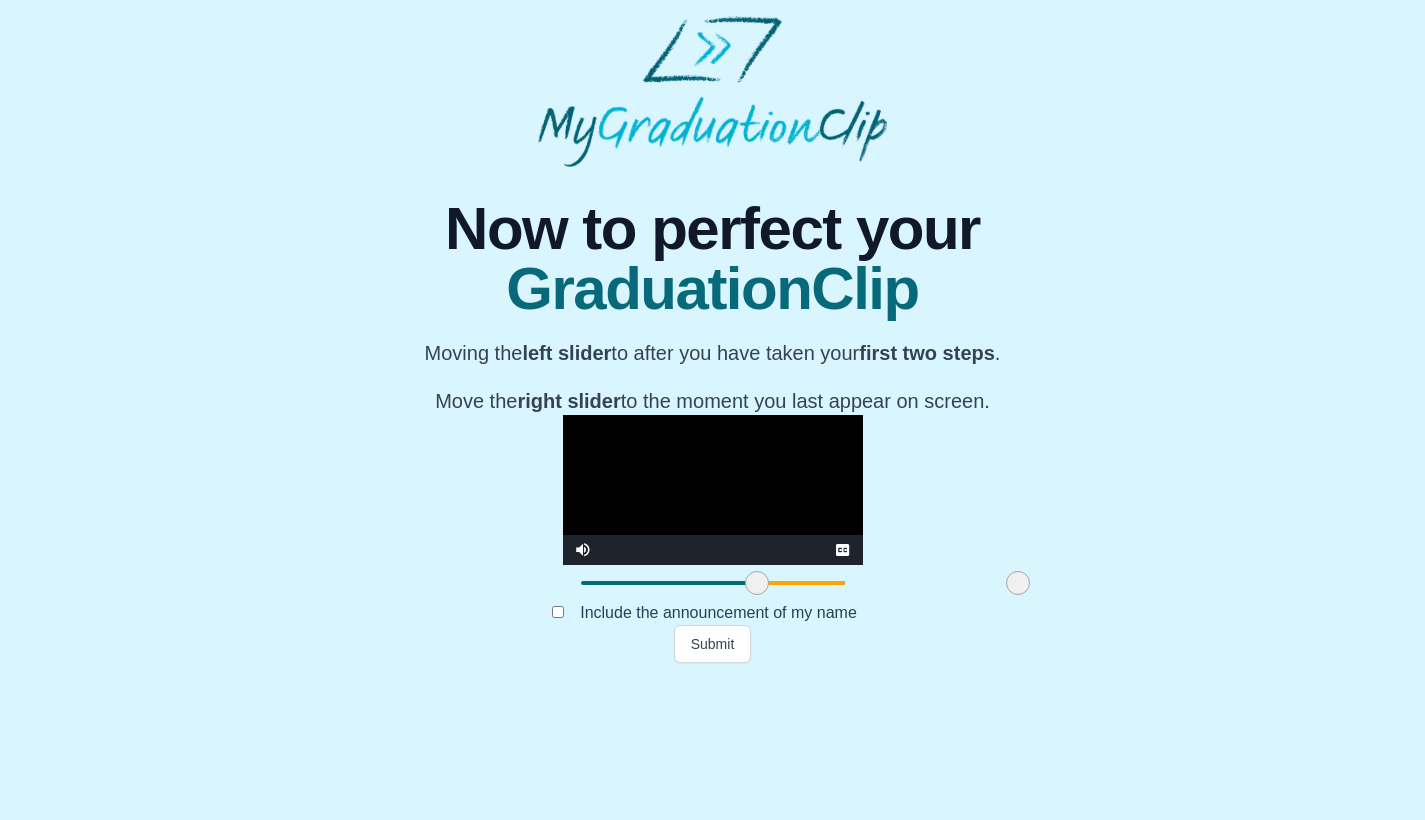 drag, startPoint x: 1050, startPoint y: 721, endPoint x: 810, endPoint y: 718, distance: 240.01875 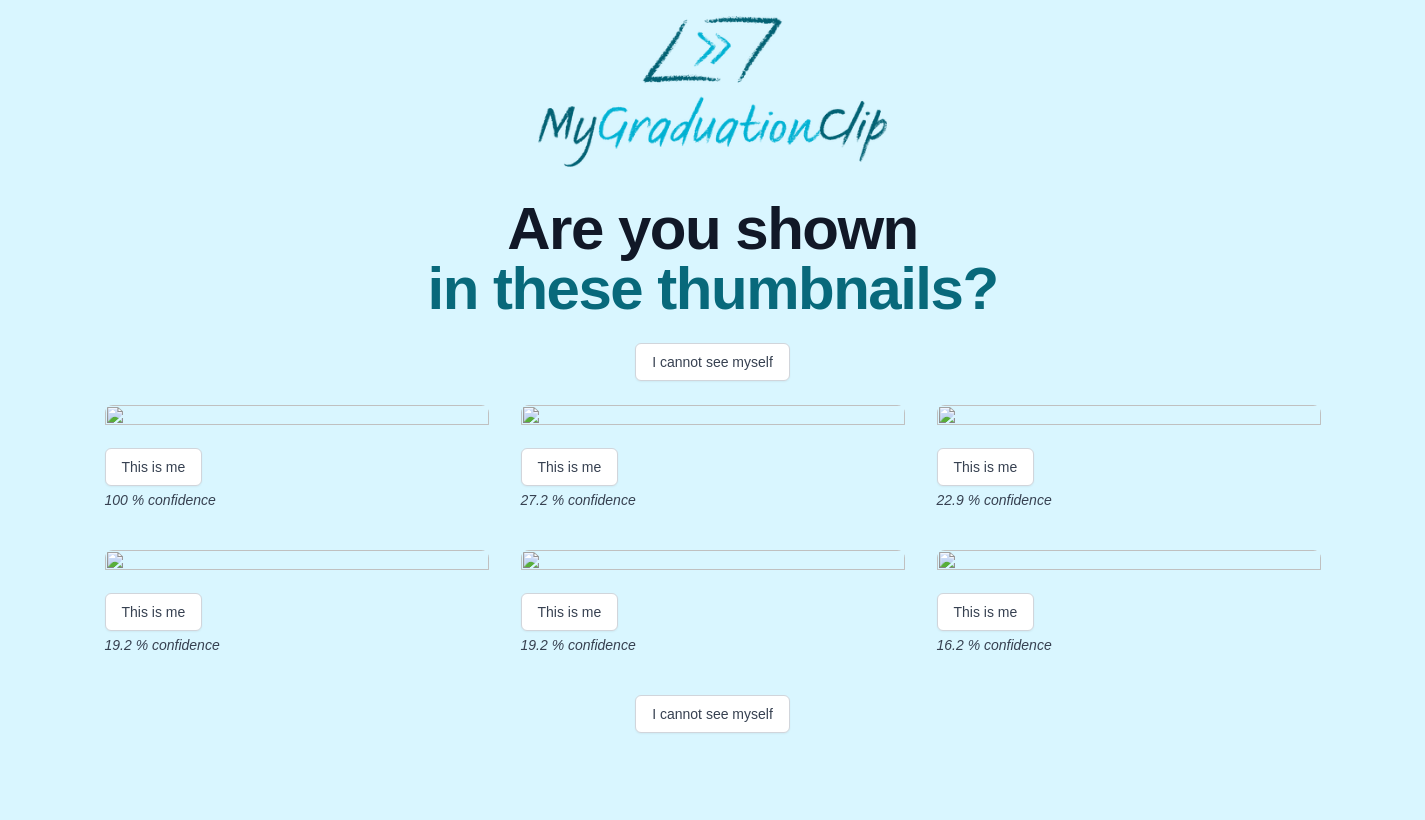 scroll, scrollTop: 315, scrollLeft: 0, axis: vertical 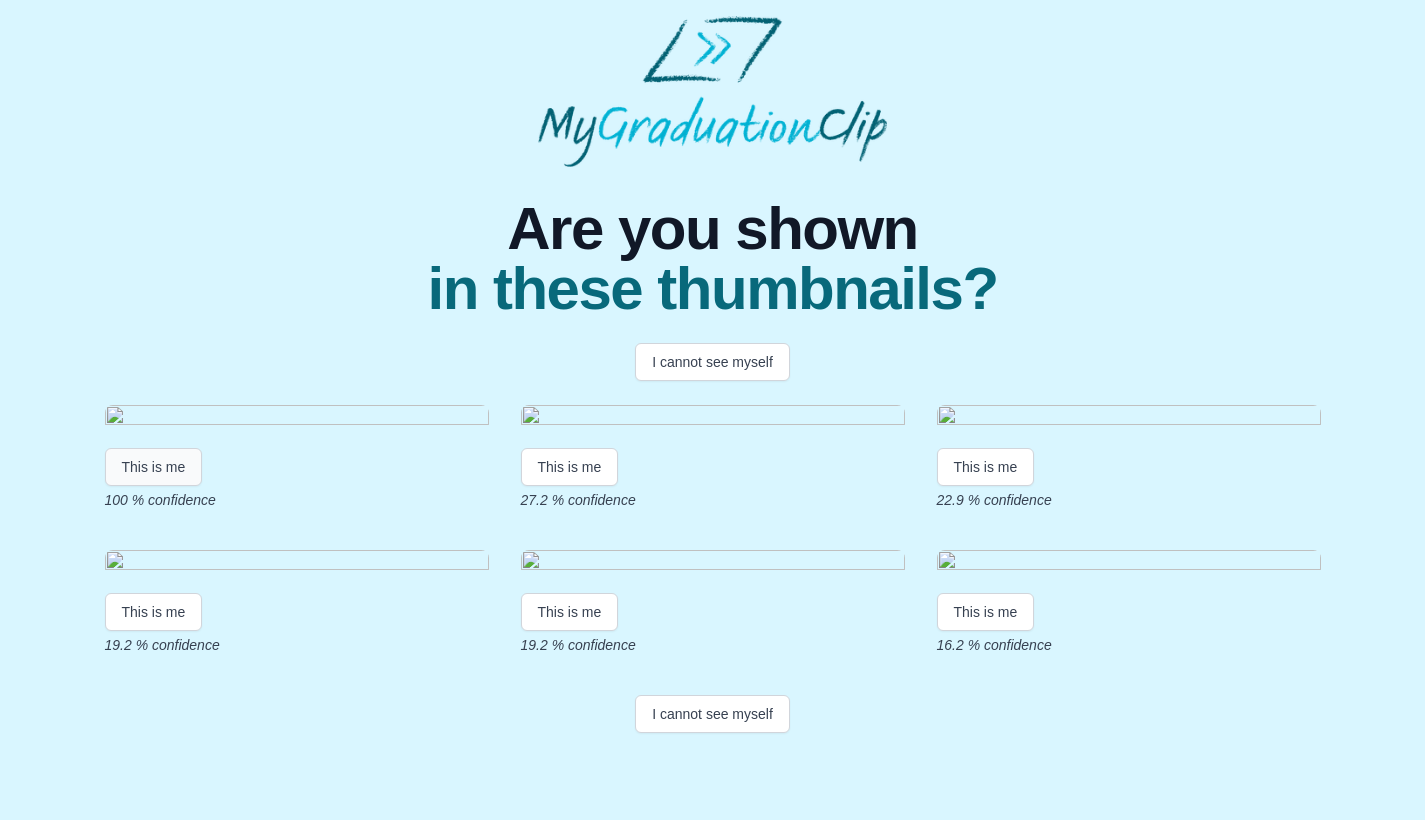 click on "This is me" at bounding box center [154, 467] 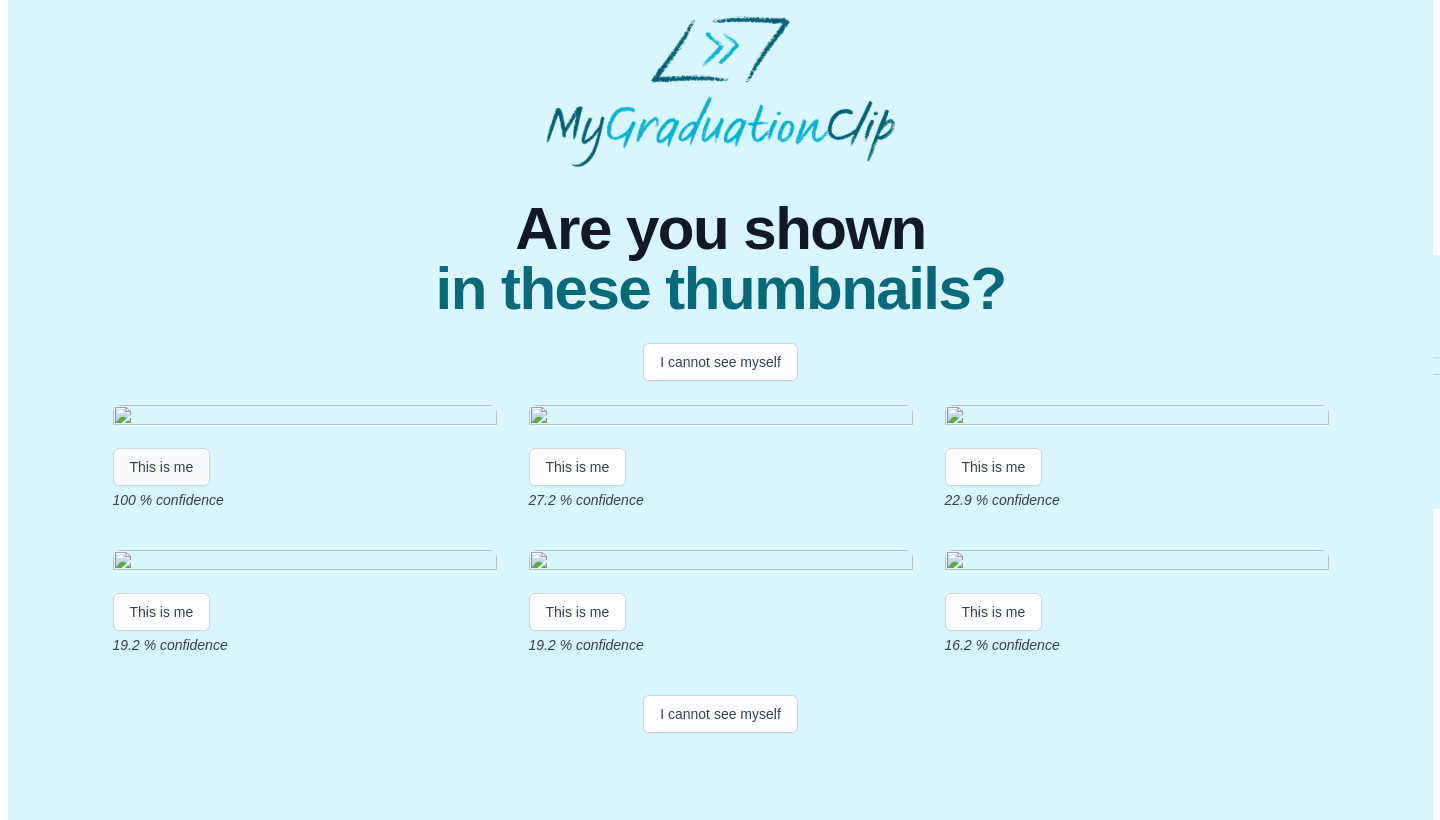 scroll, scrollTop: 0, scrollLeft: 0, axis: both 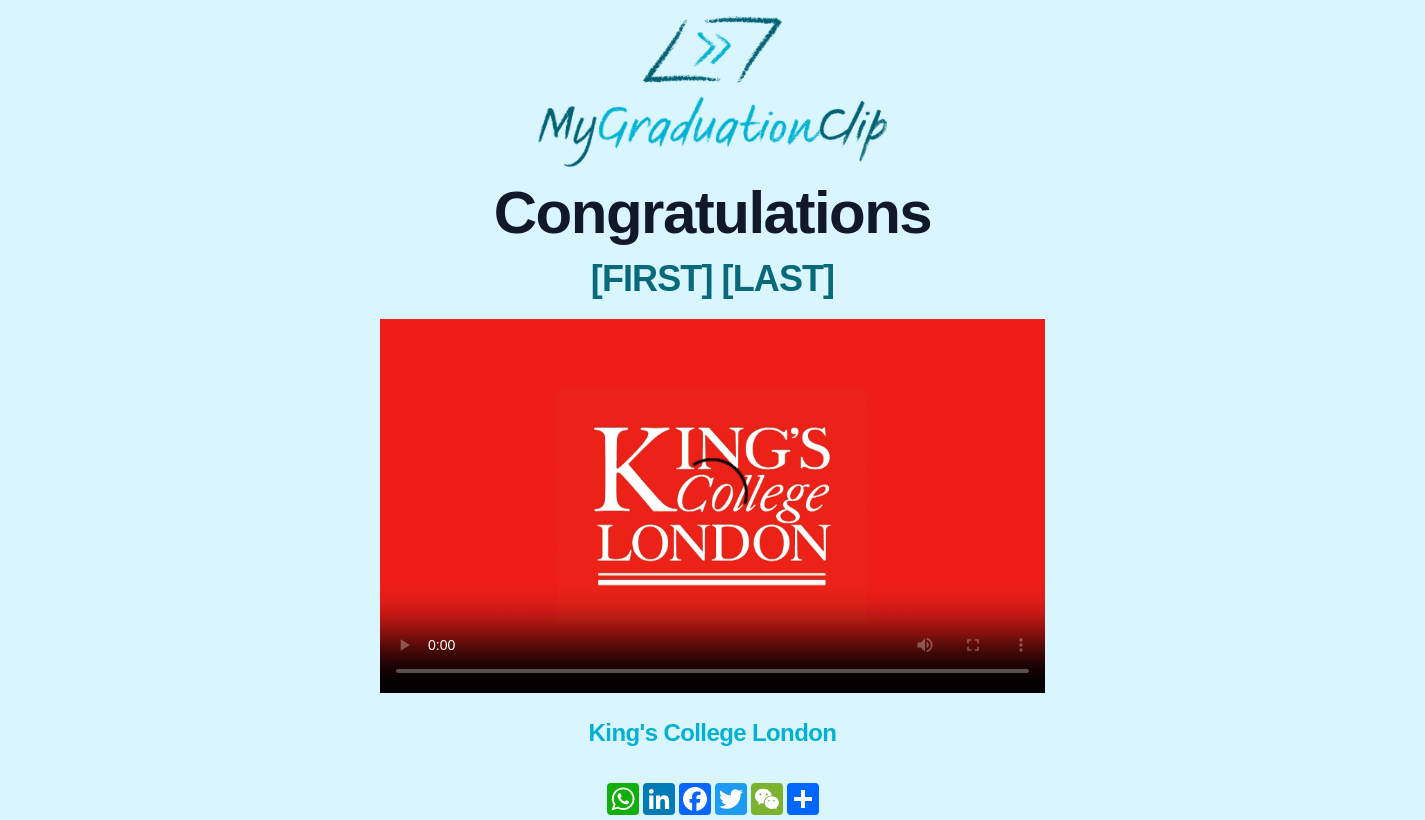 click at bounding box center [712, 506] 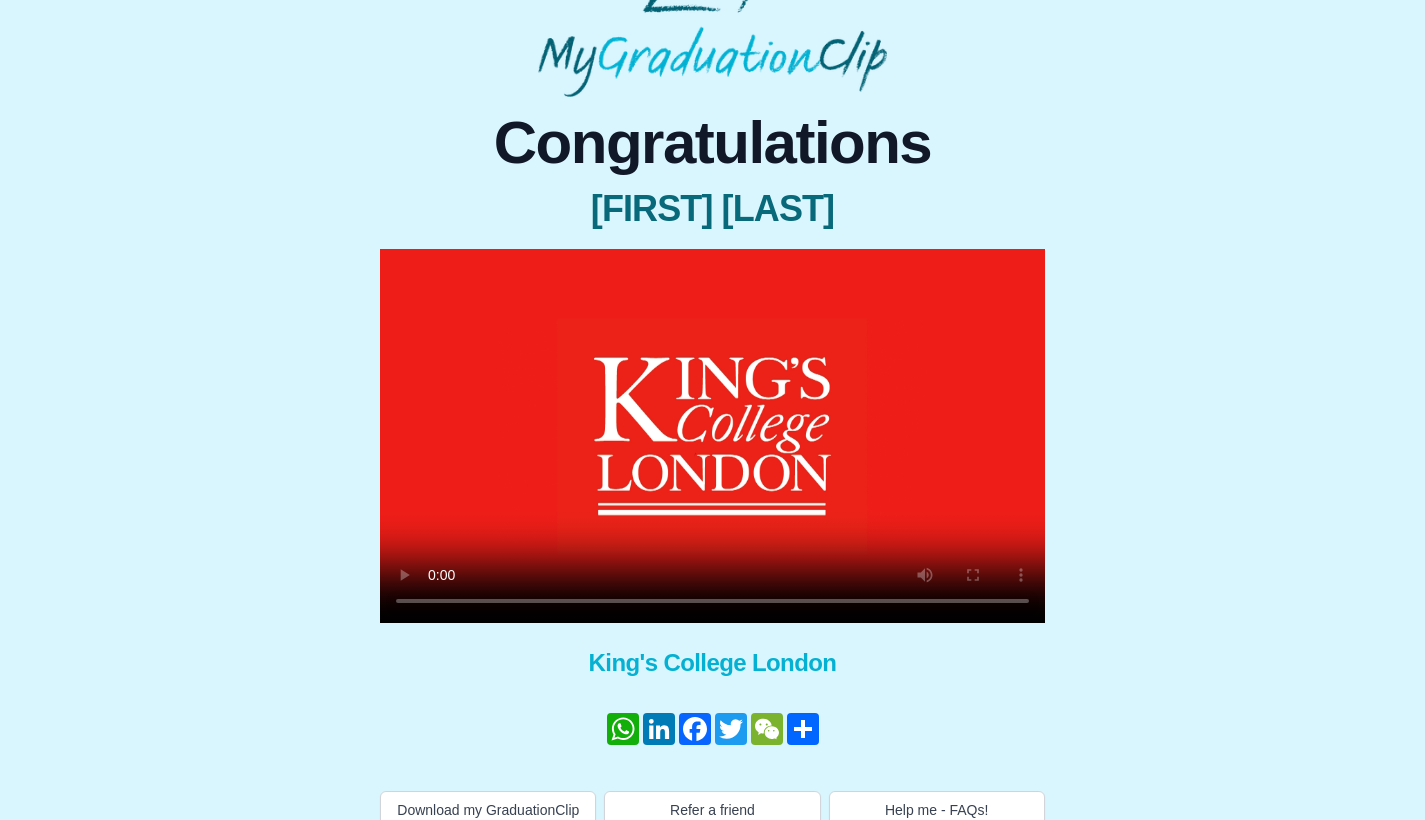 scroll, scrollTop: 115, scrollLeft: 0, axis: vertical 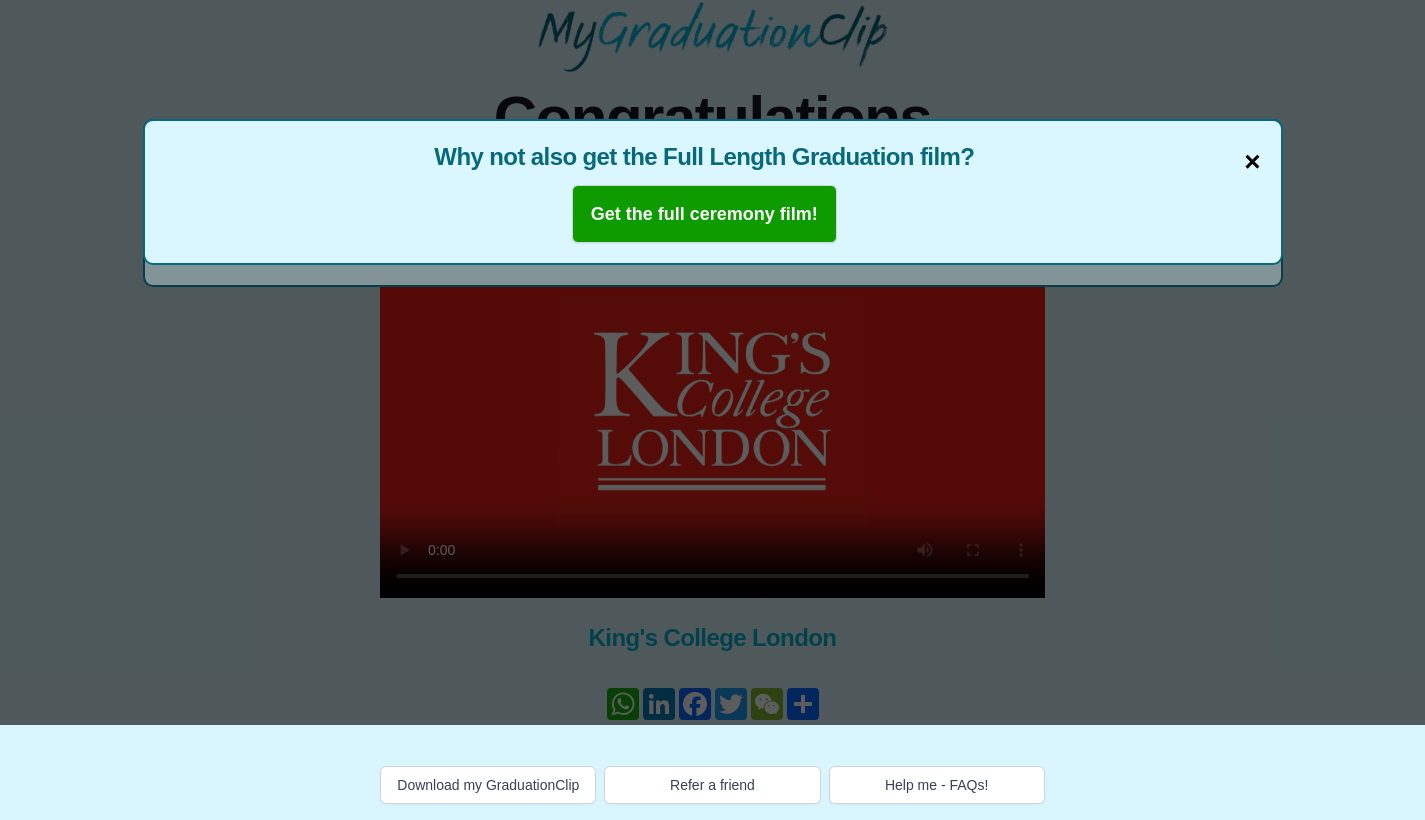 click on "×" at bounding box center [1252, 162] 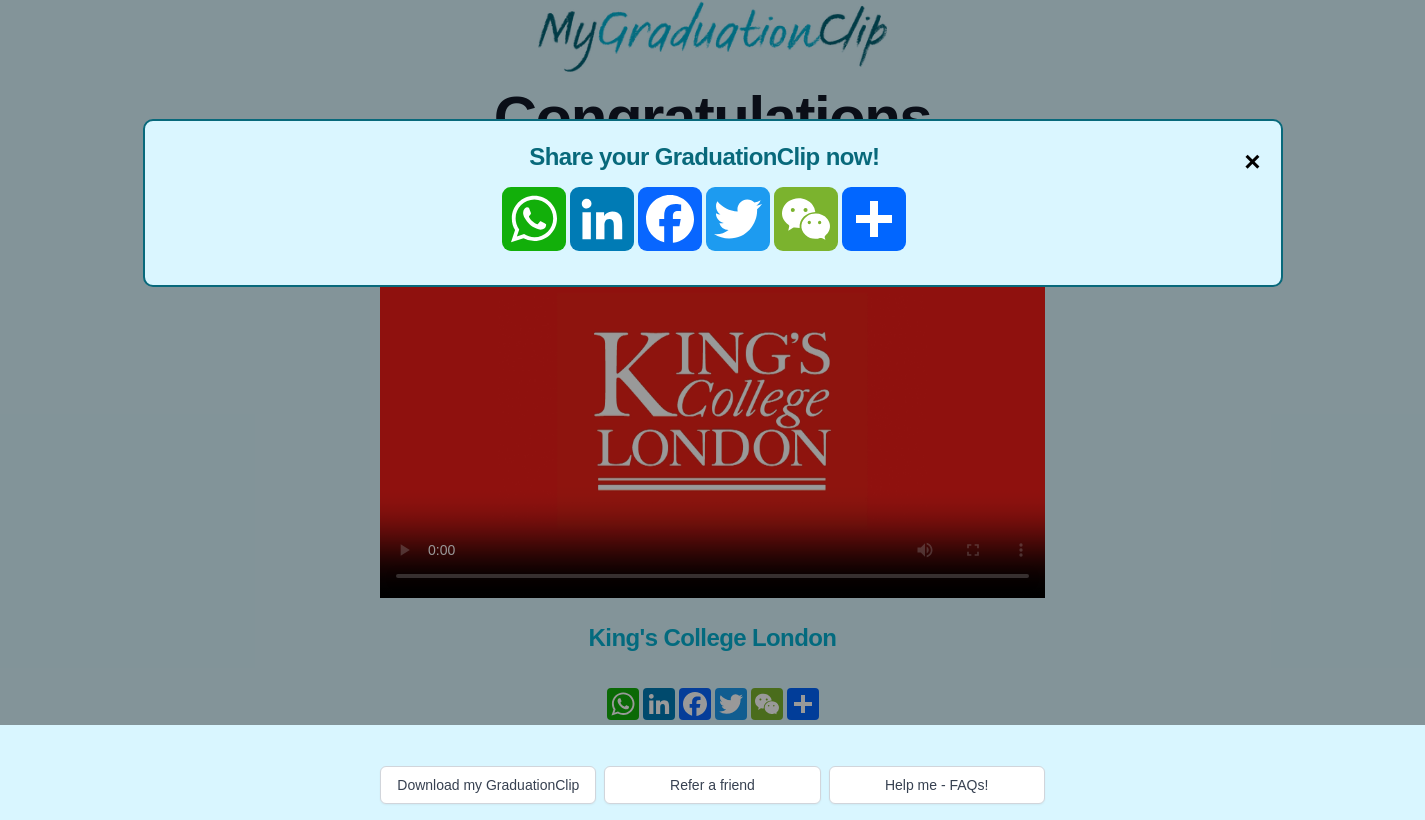 click on "×" at bounding box center [1252, 162] 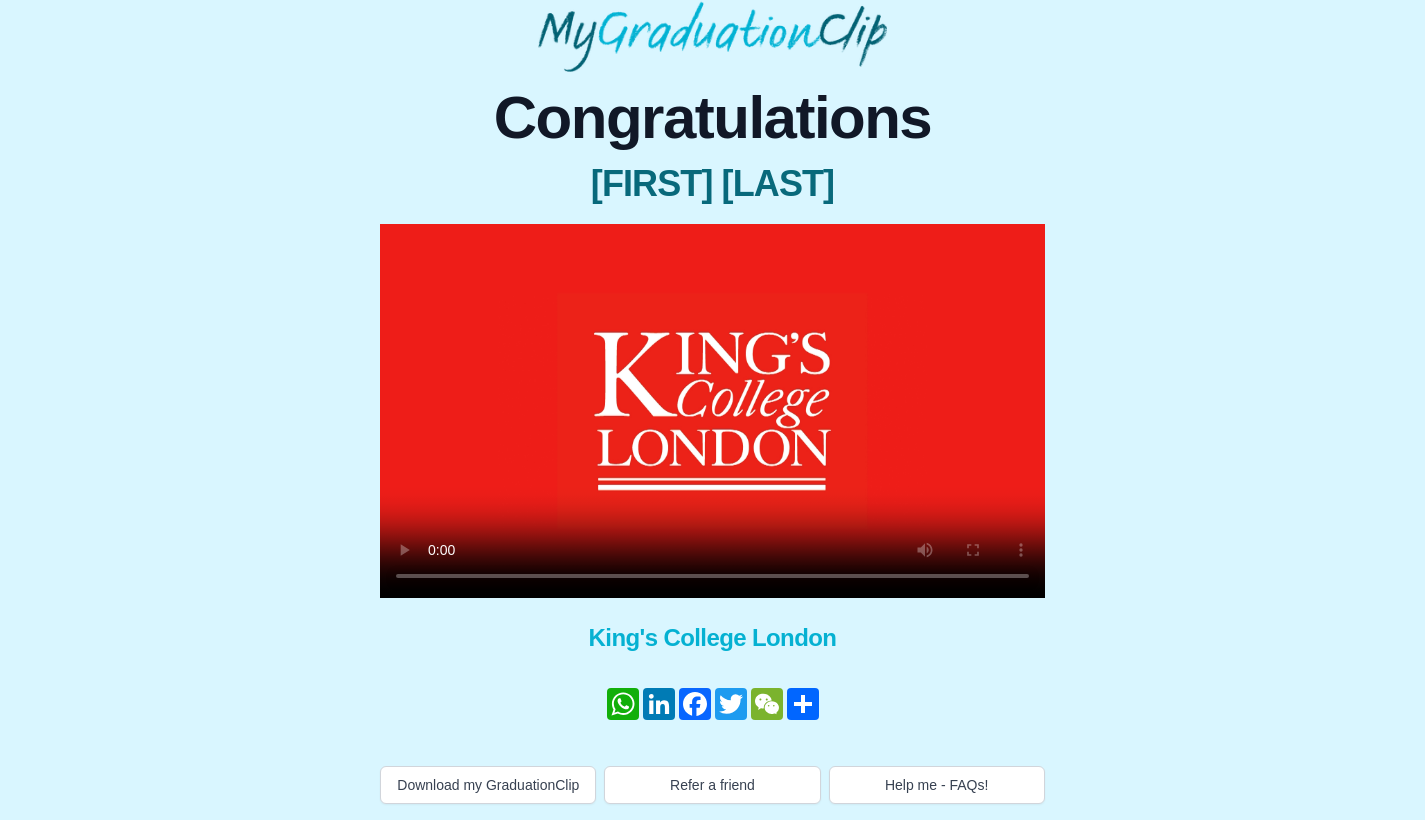 click at bounding box center (712, 411) 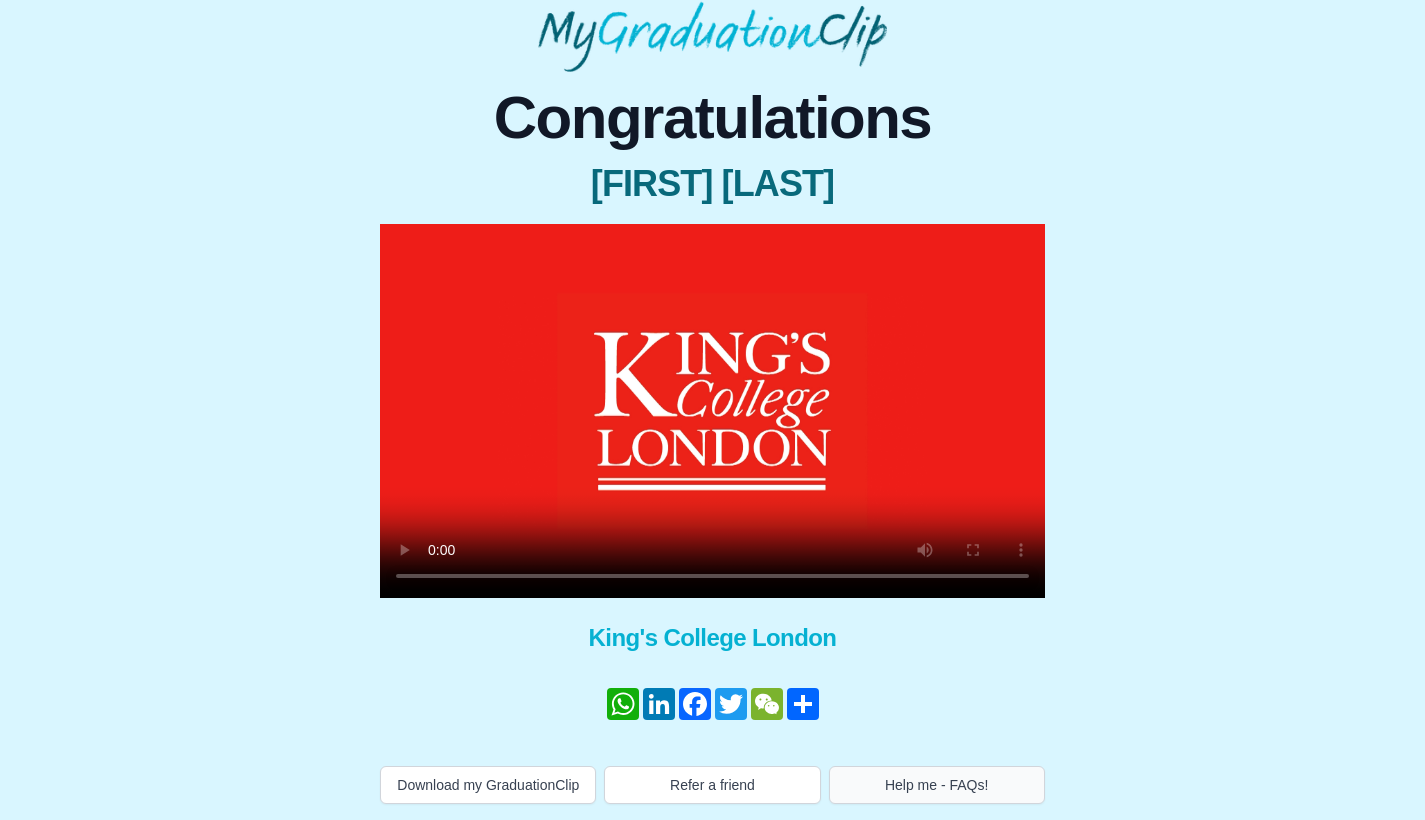 click on "Help me - FAQs!" at bounding box center (937, 785) 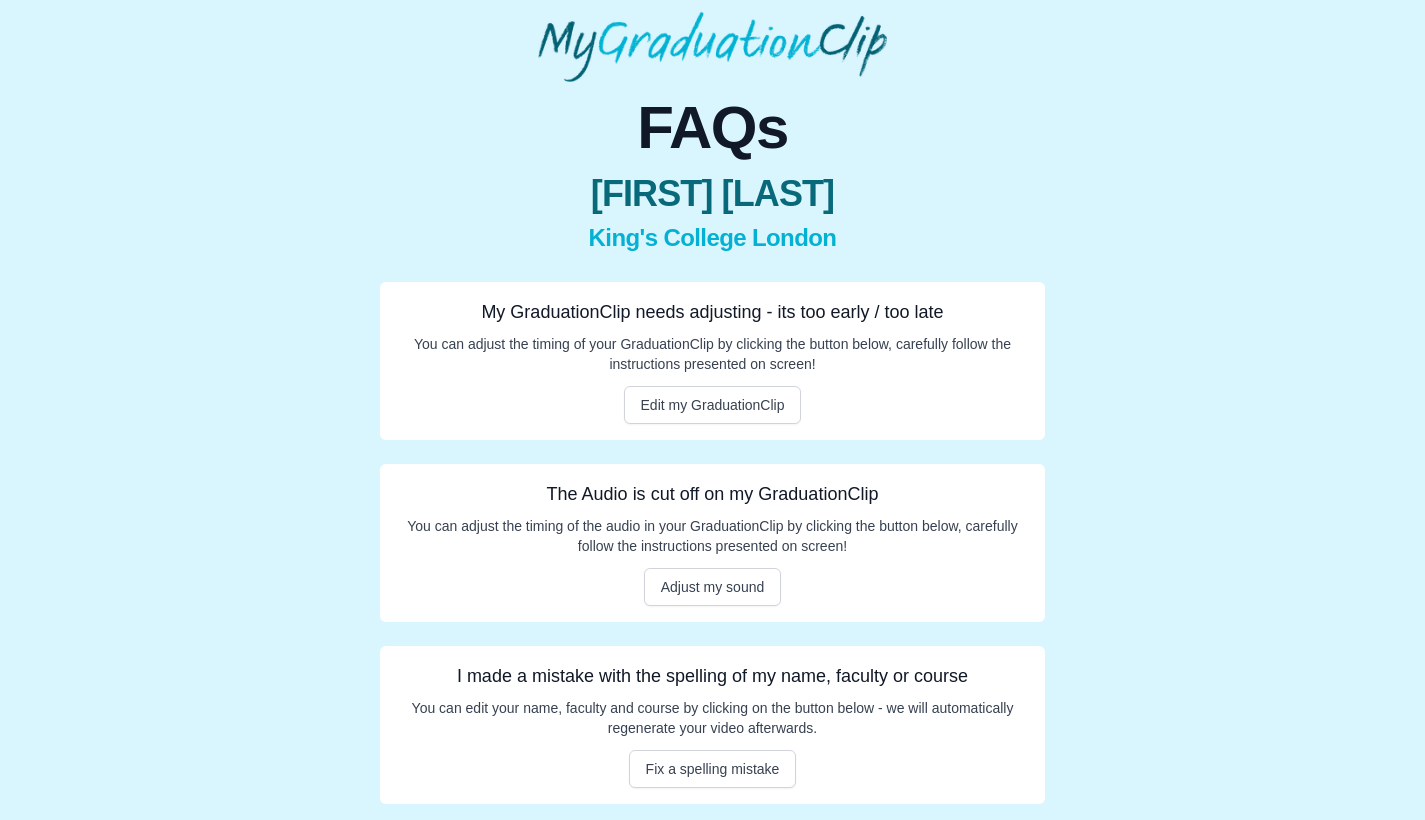 scroll, scrollTop: 85, scrollLeft: 0, axis: vertical 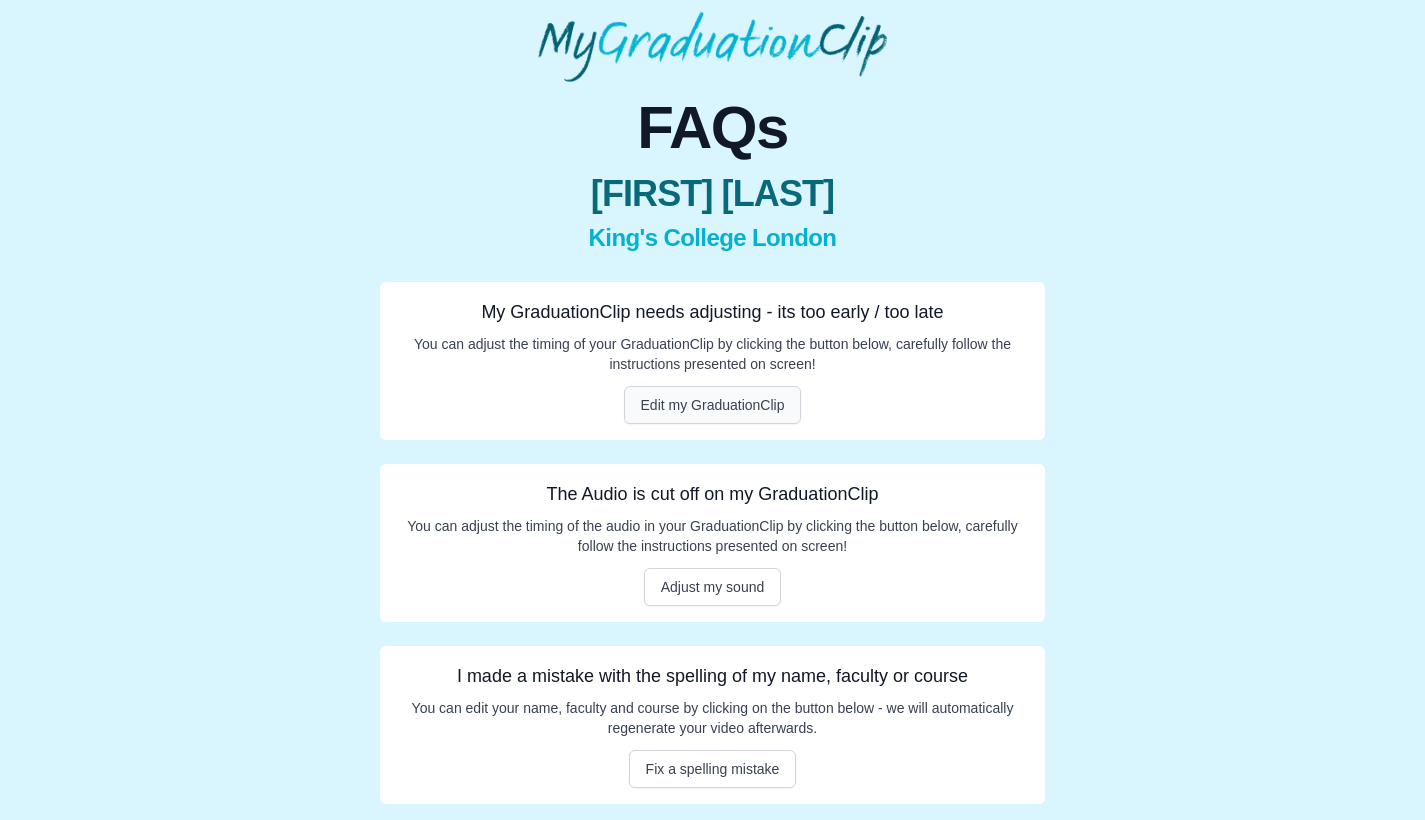 click on "Edit my GraduationClip" at bounding box center [713, 405] 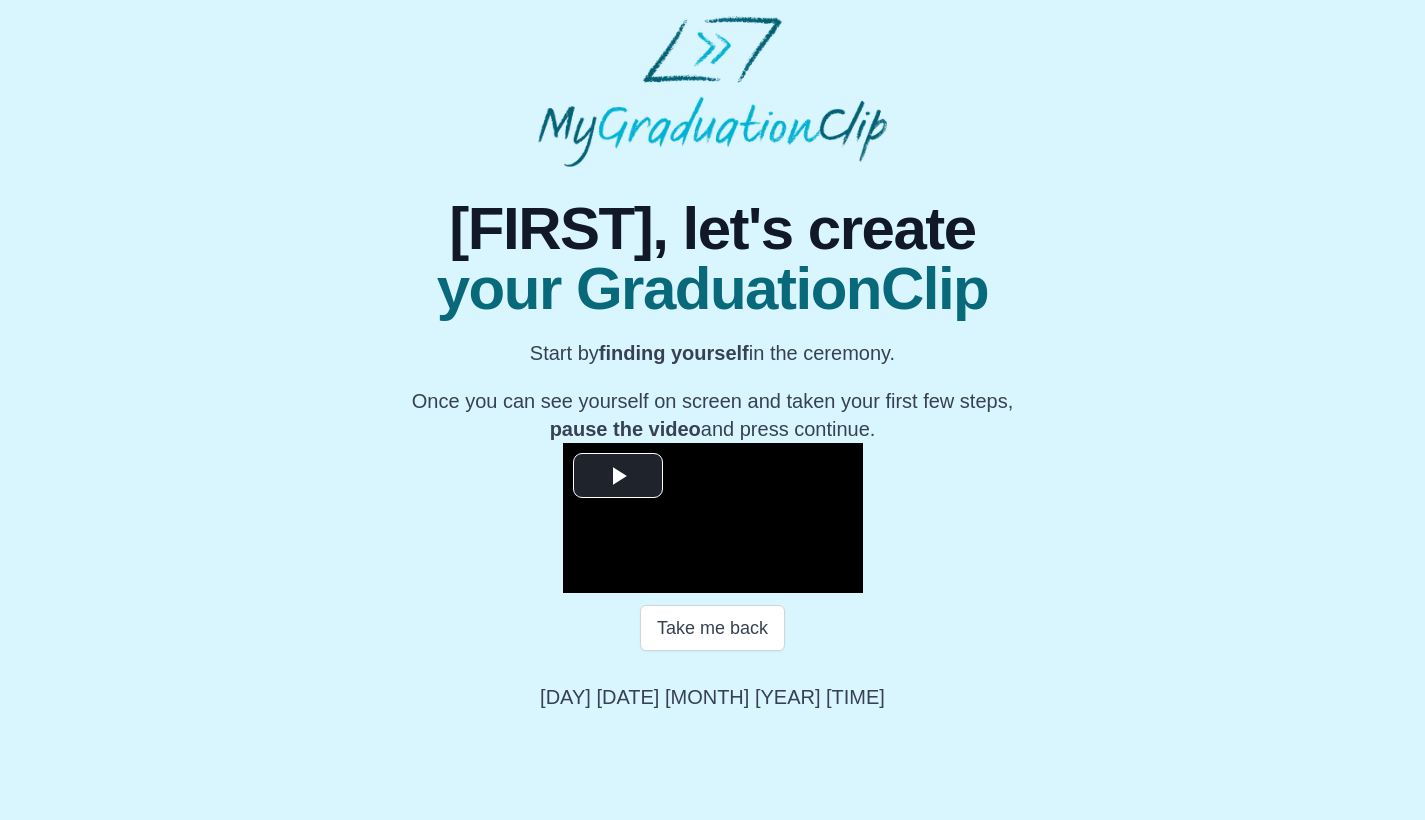 scroll, scrollTop: 159, scrollLeft: 0, axis: vertical 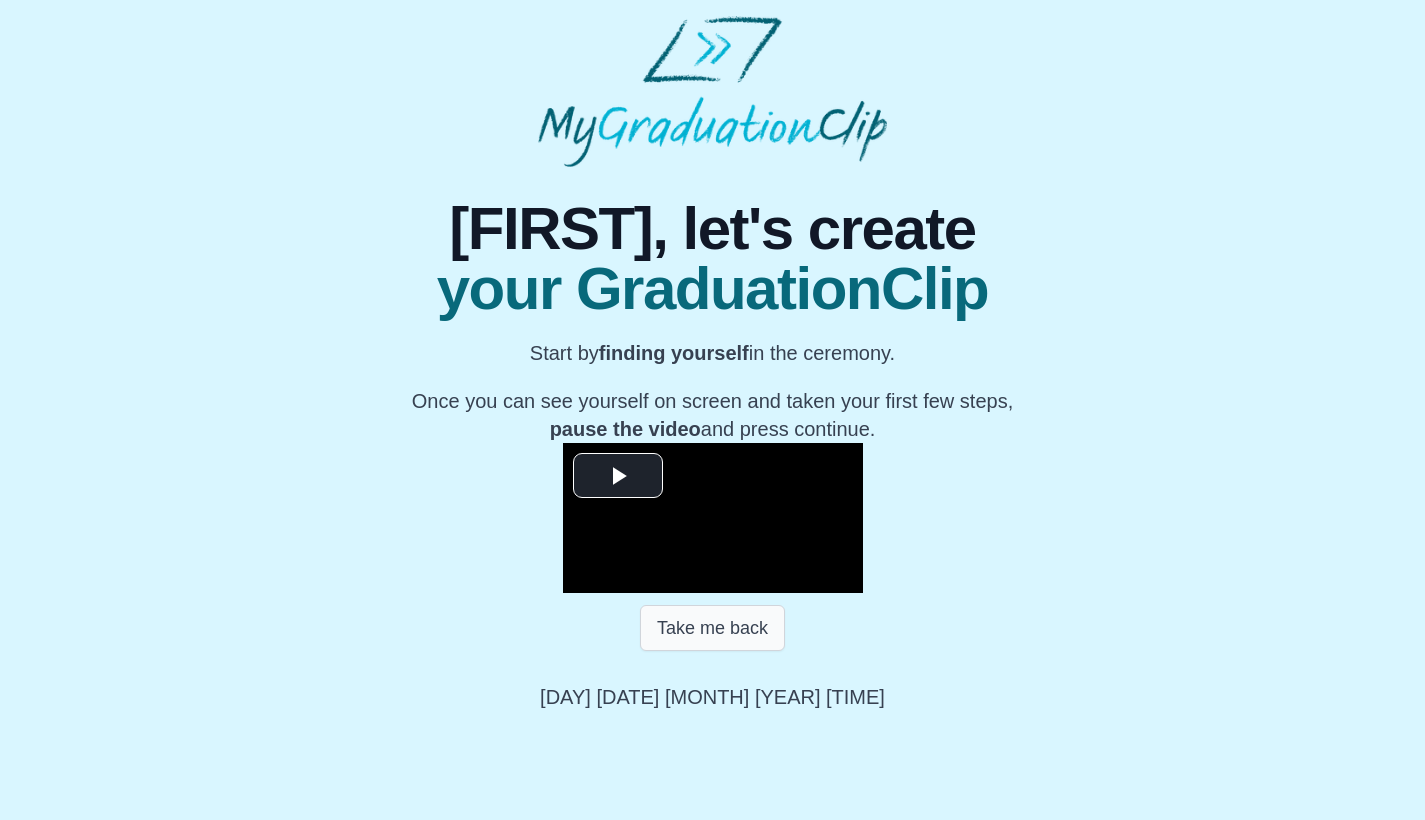 click on "Take me back" at bounding box center [712, 628] 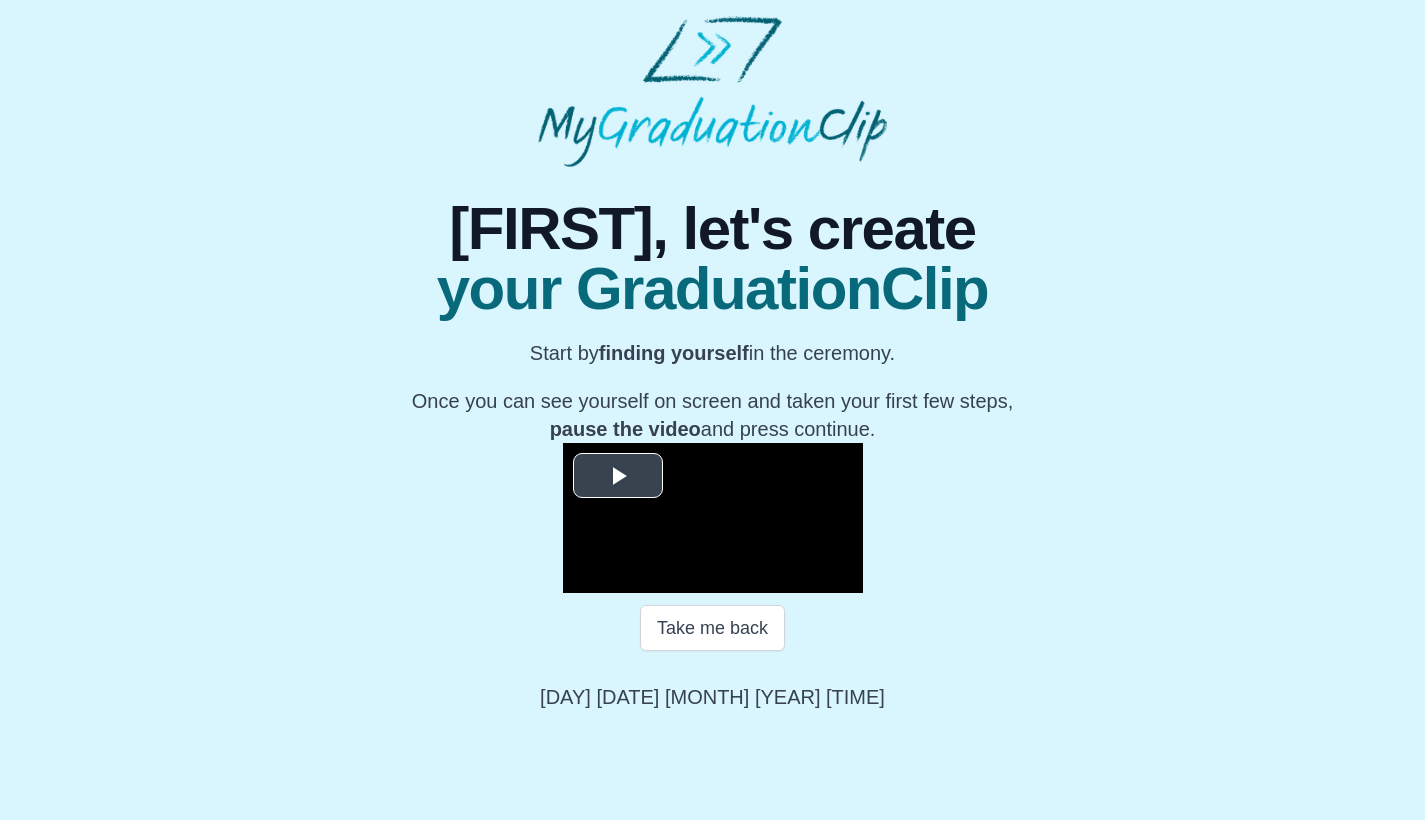 click at bounding box center (618, 476) 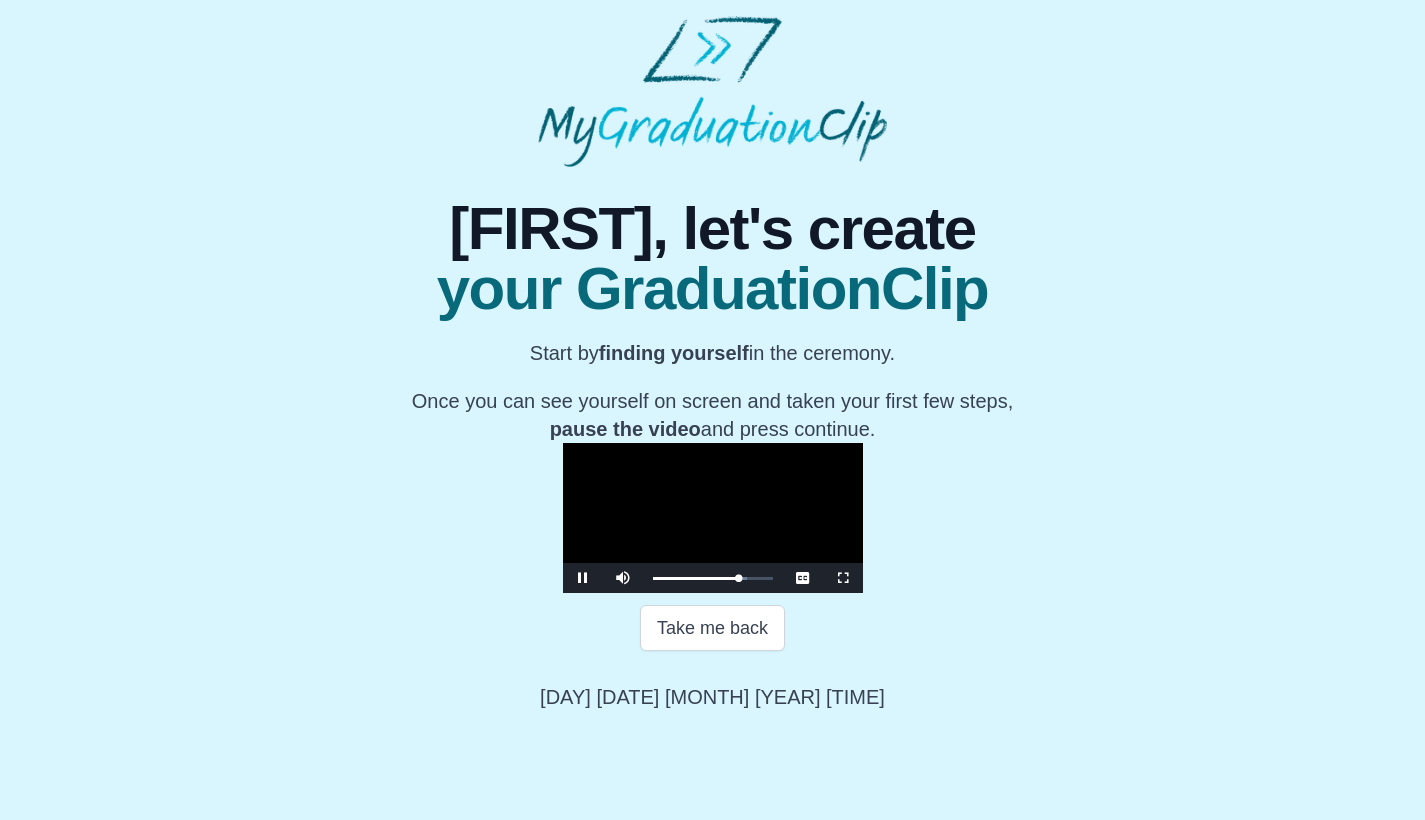 click at bounding box center (583, 578) 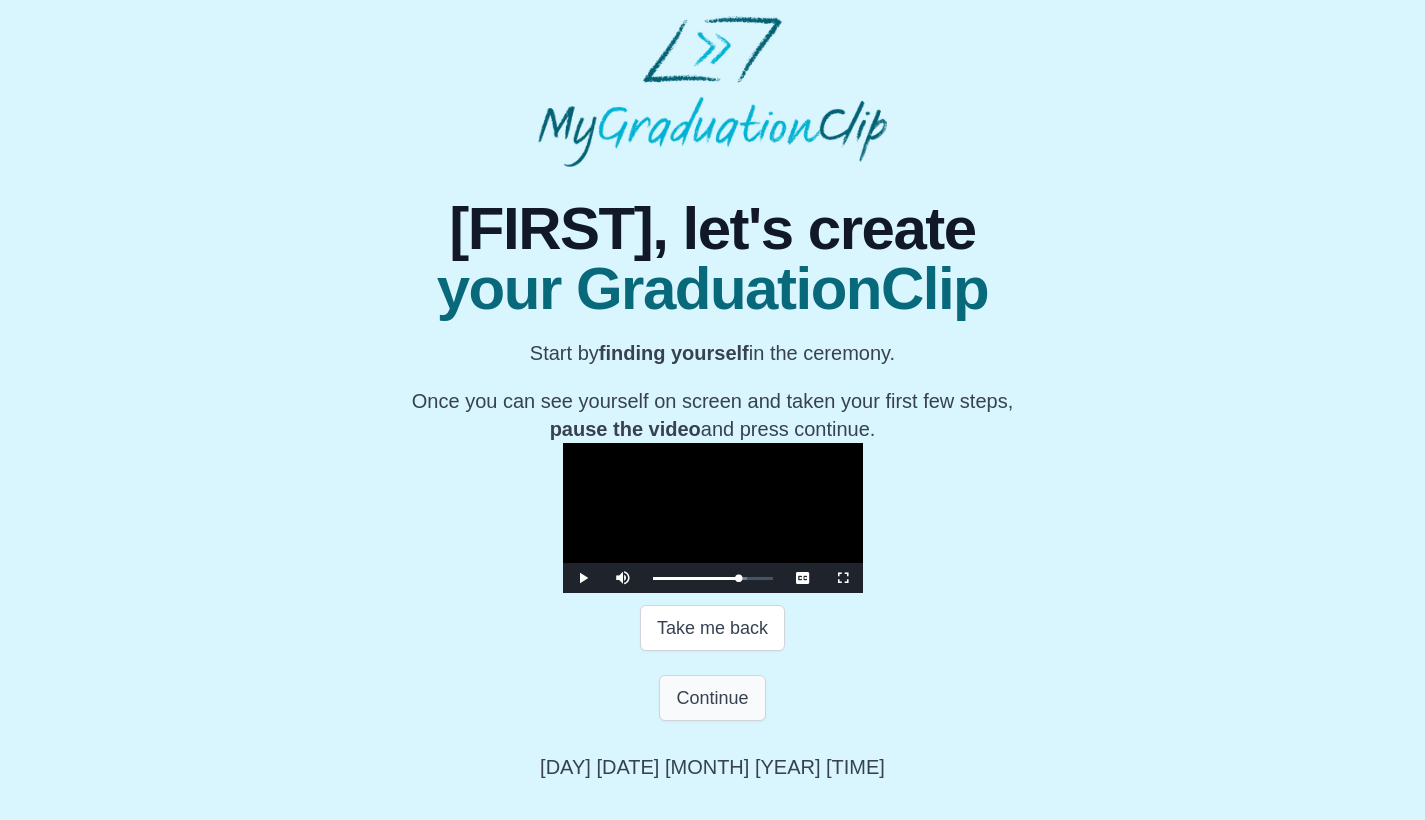 click on "Continue" at bounding box center [712, 698] 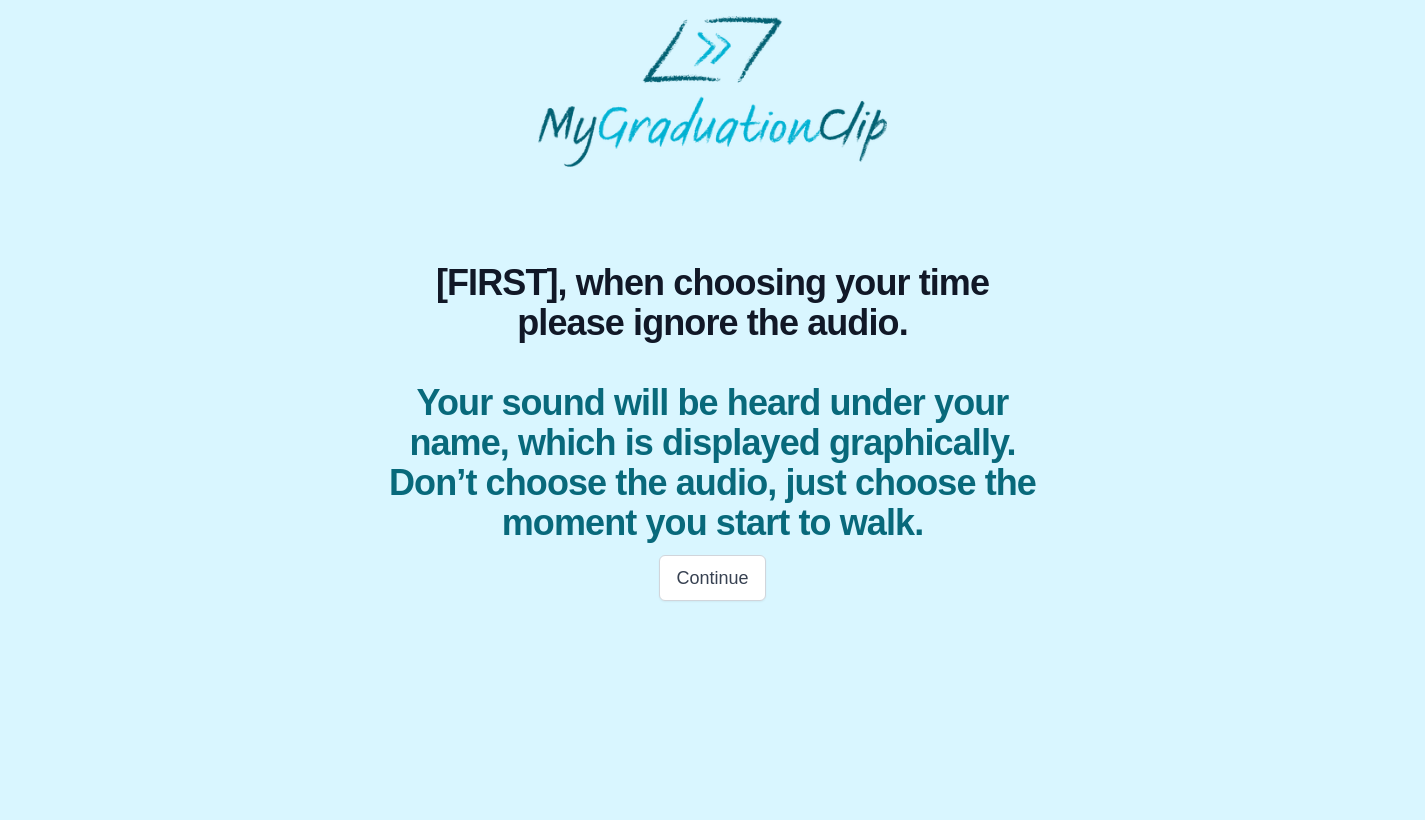 scroll, scrollTop: 0, scrollLeft: 0, axis: both 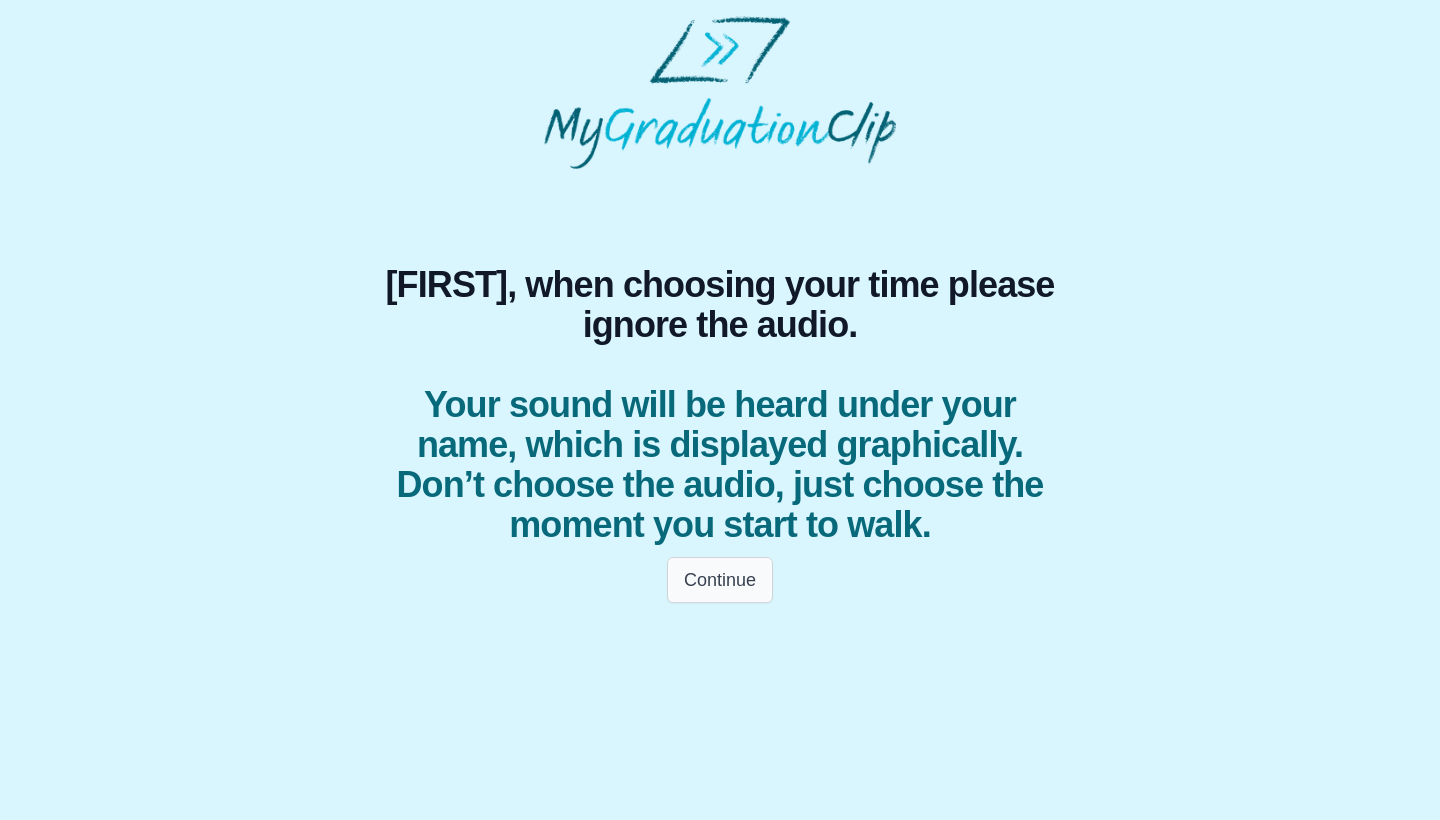 click on "Continue" at bounding box center (720, 580) 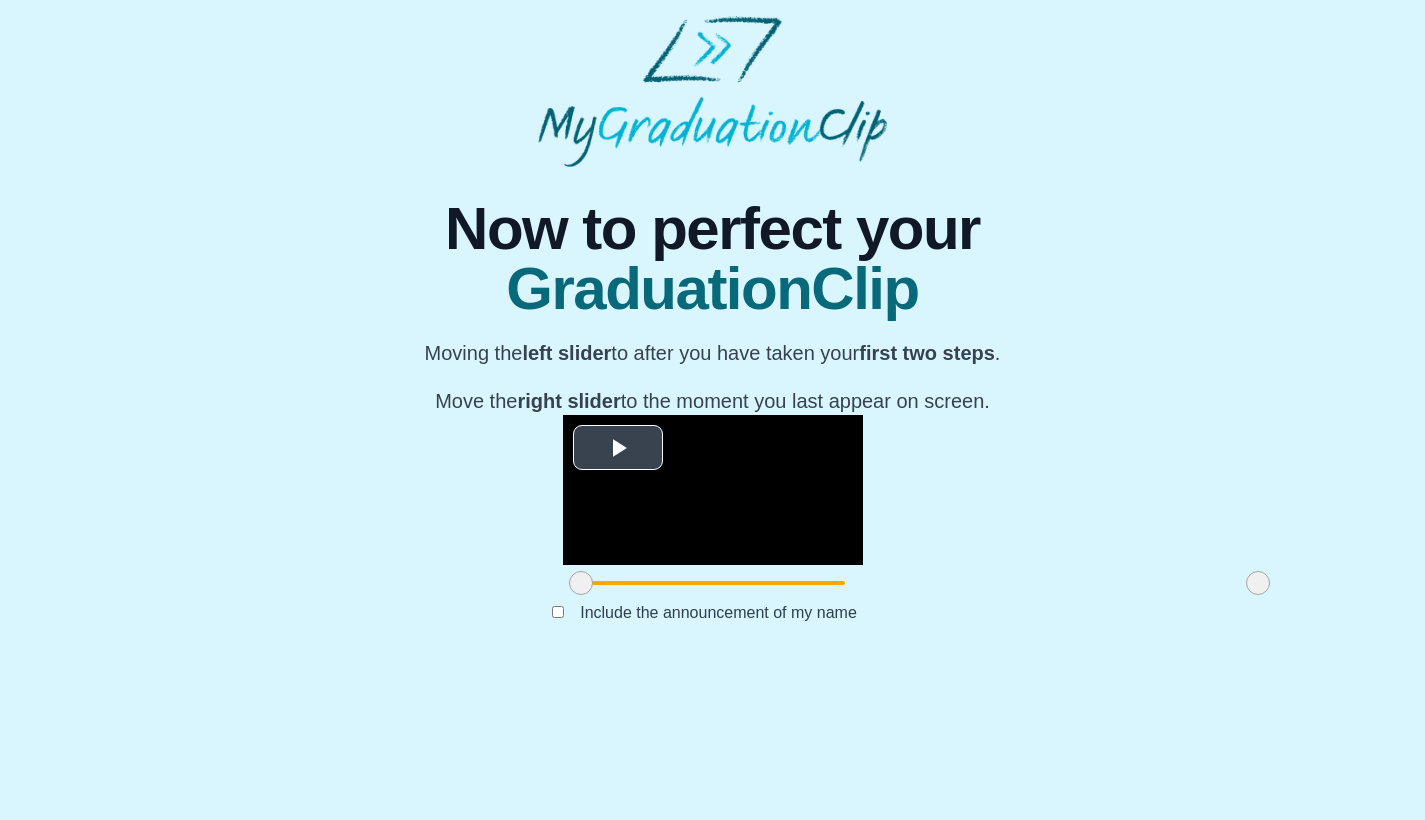 scroll, scrollTop: 111, scrollLeft: 0, axis: vertical 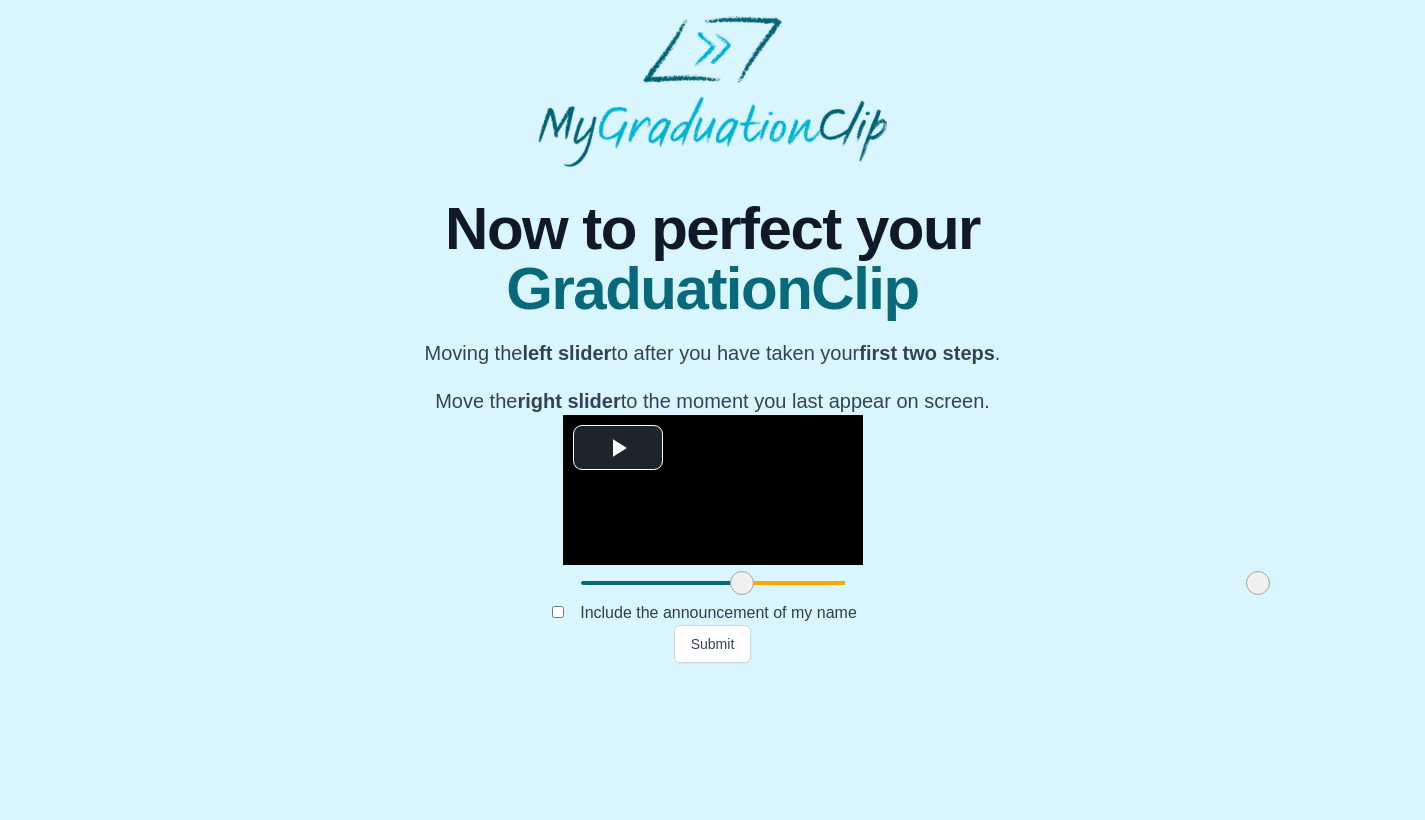 drag, startPoint x: 380, startPoint y: 726, endPoint x: 540, endPoint y: 708, distance: 161.00932 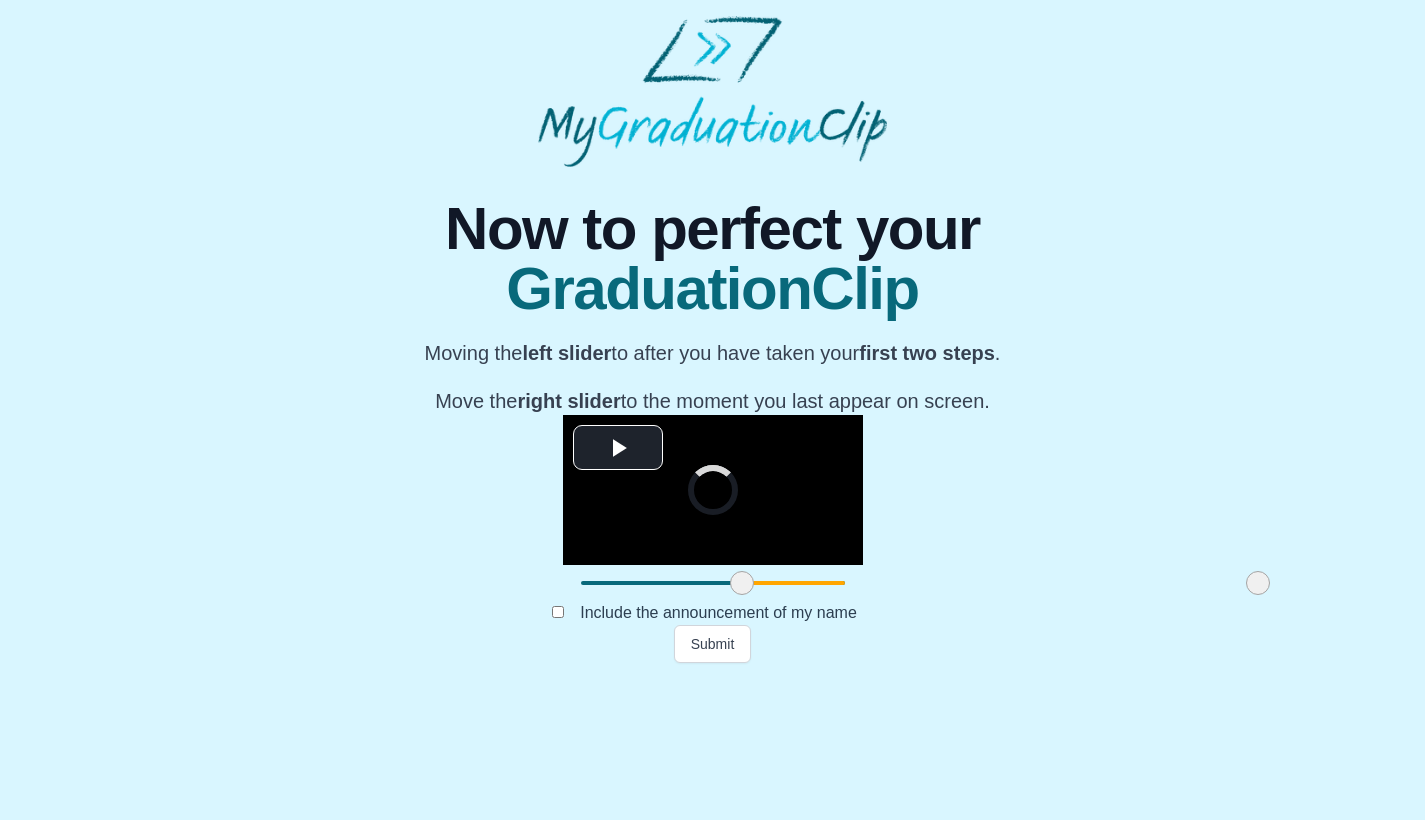 drag, startPoint x: 1051, startPoint y: 722, endPoint x: 1063, endPoint y: 720, distance: 12.165525 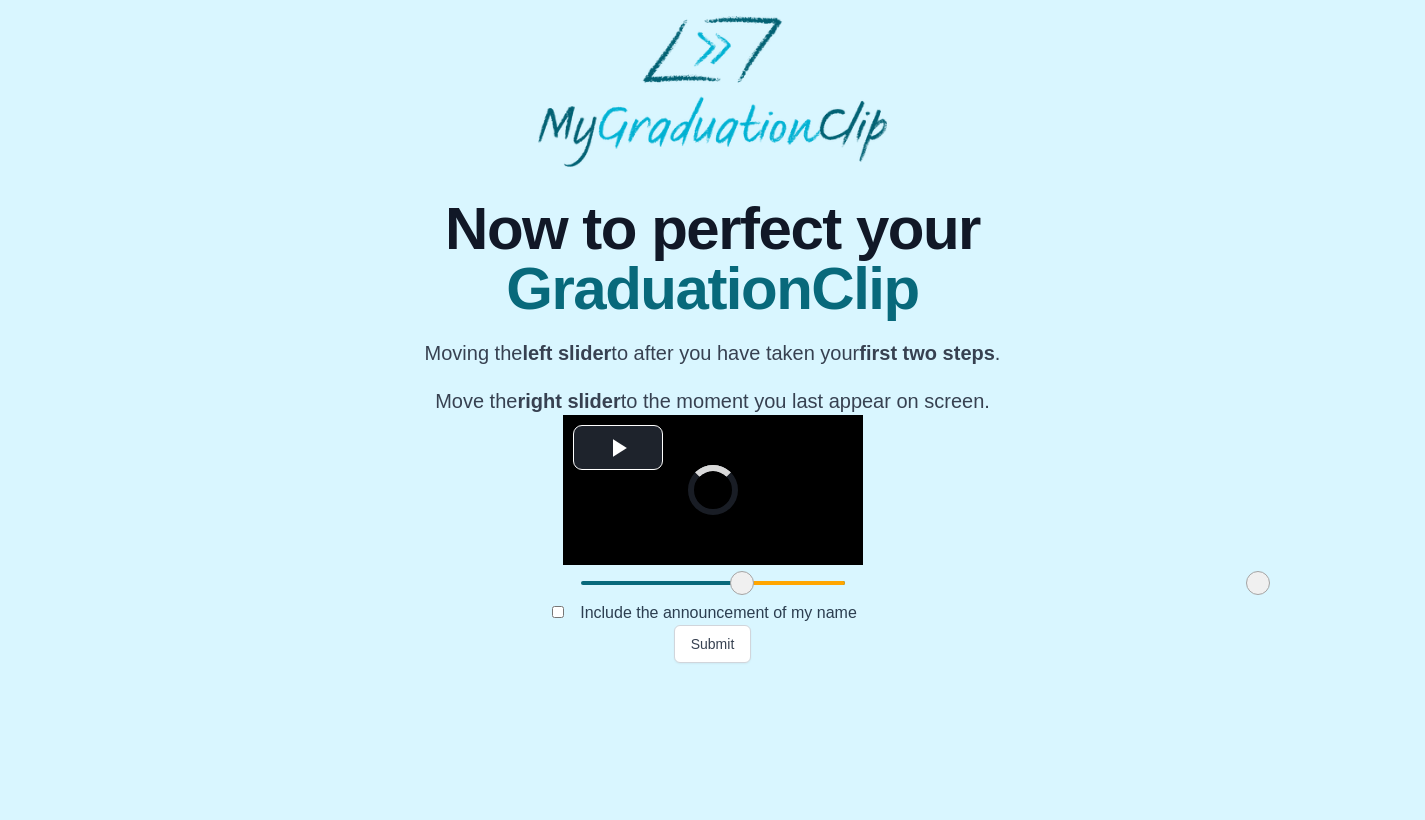 click at bounding box center [1258, 583] 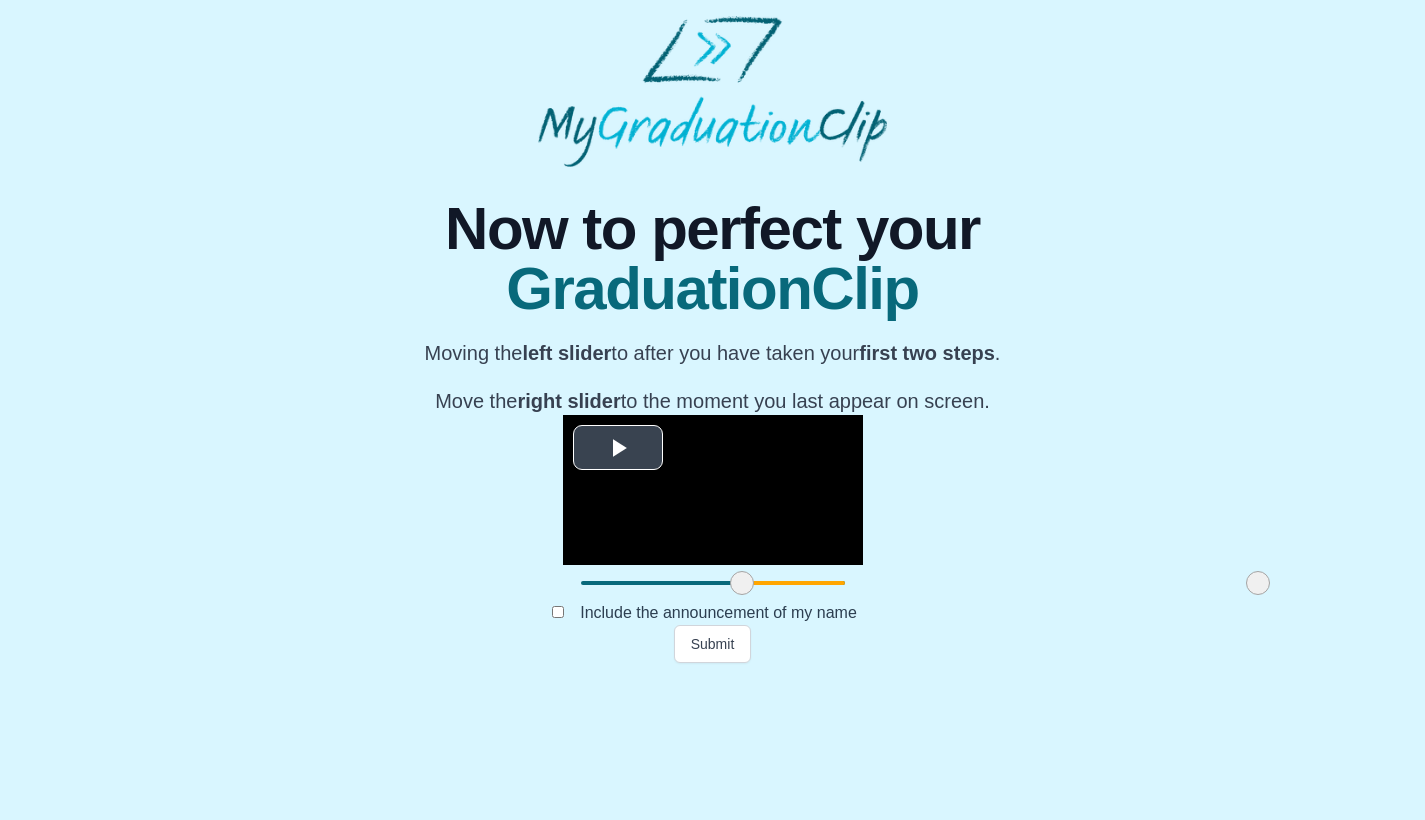click at bounding box center [618, 448] 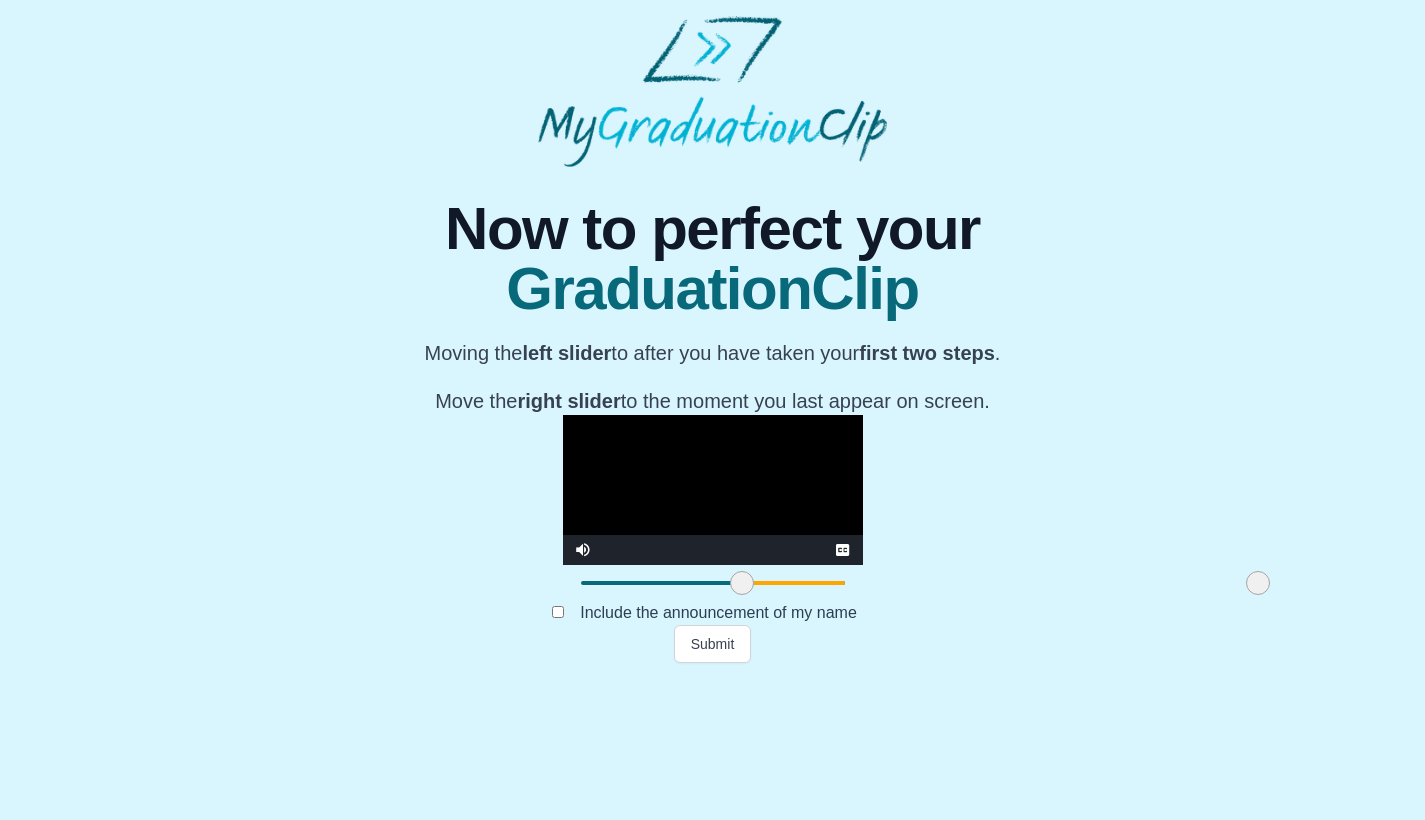 click at bounding box center [1000, 583] 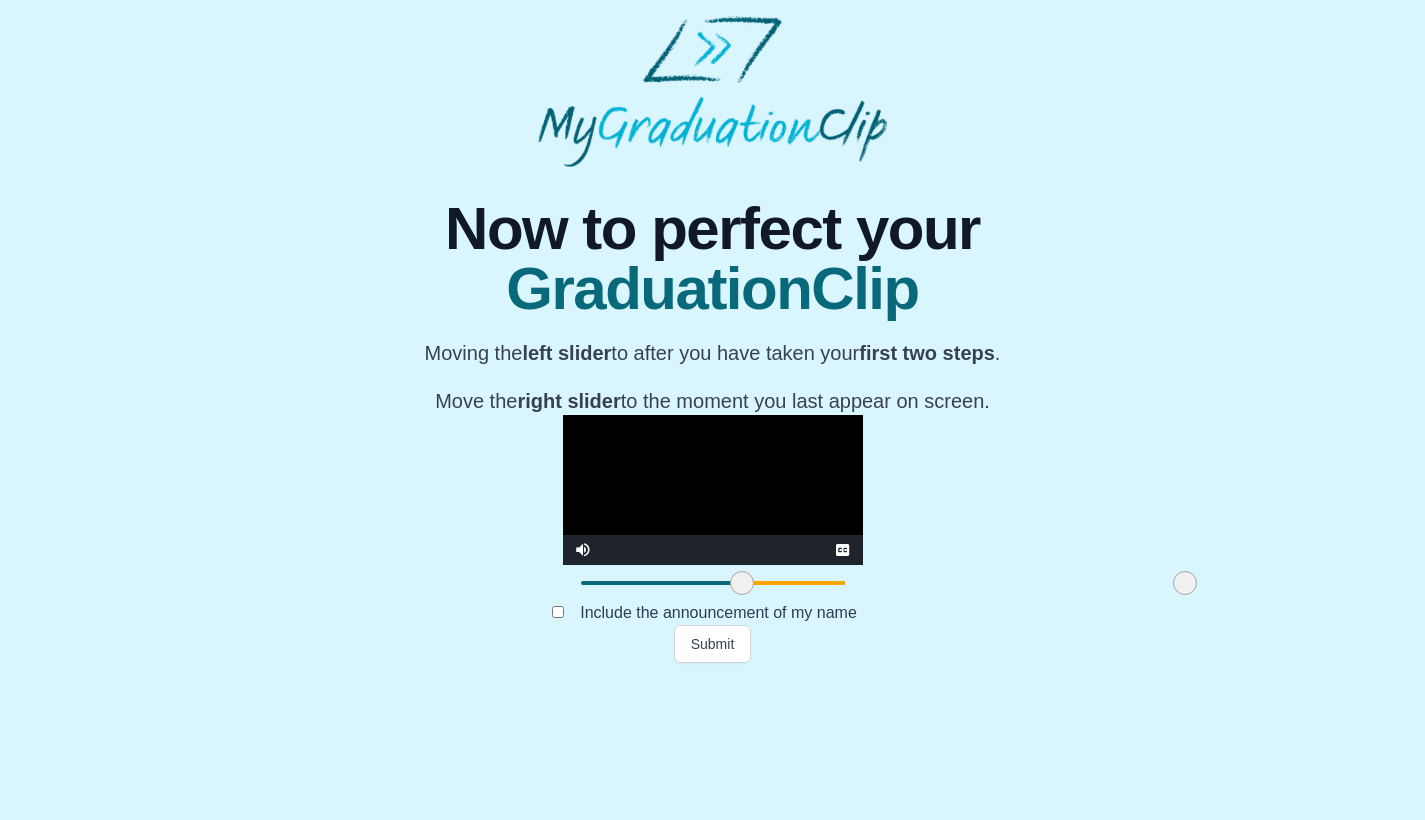 drag, startPoint x: 1048, startPoint y: 722, endPoint x: 975, endPoint y: 686, distance: 81.394104 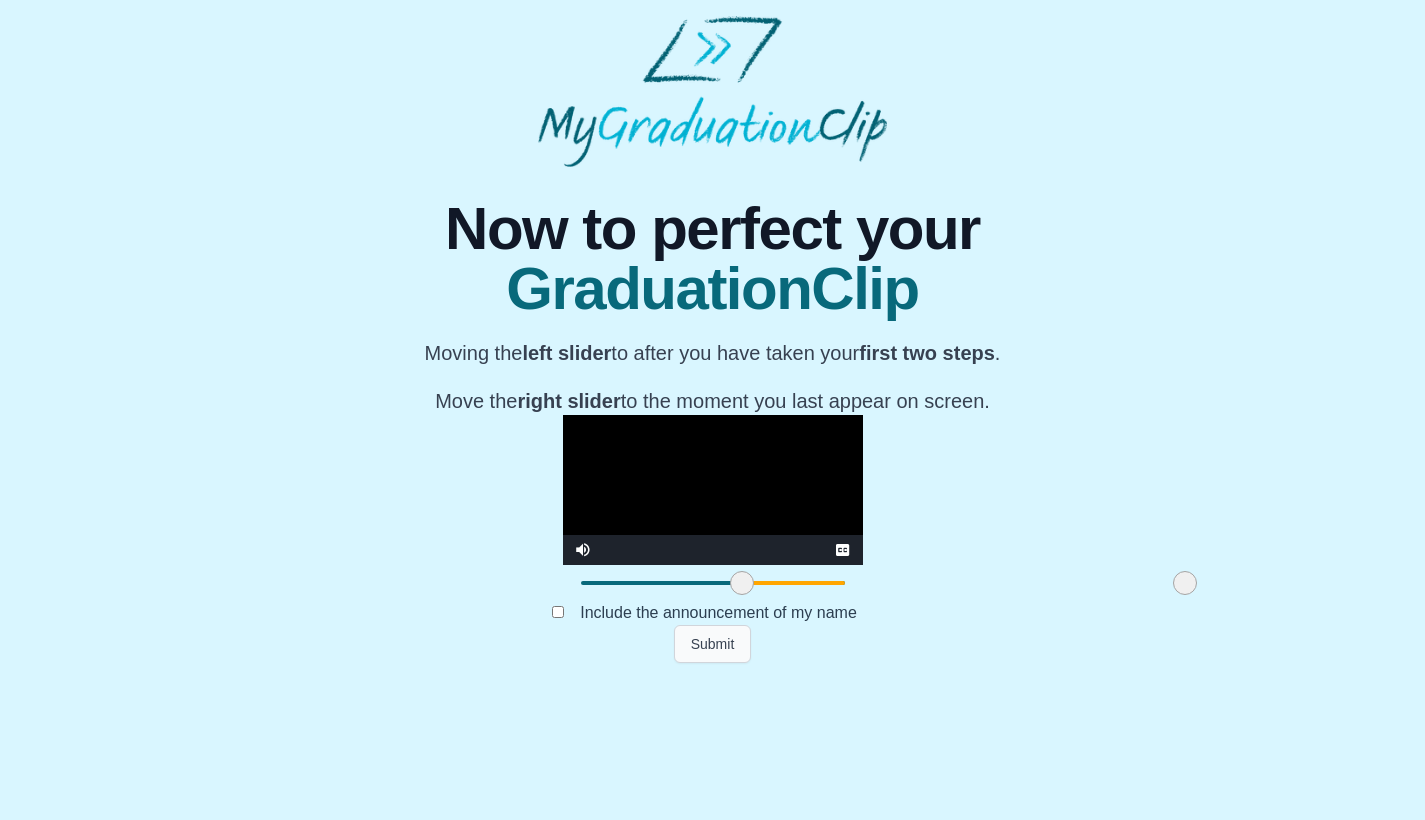 click on "Submit" at bounding box center [713, 644] 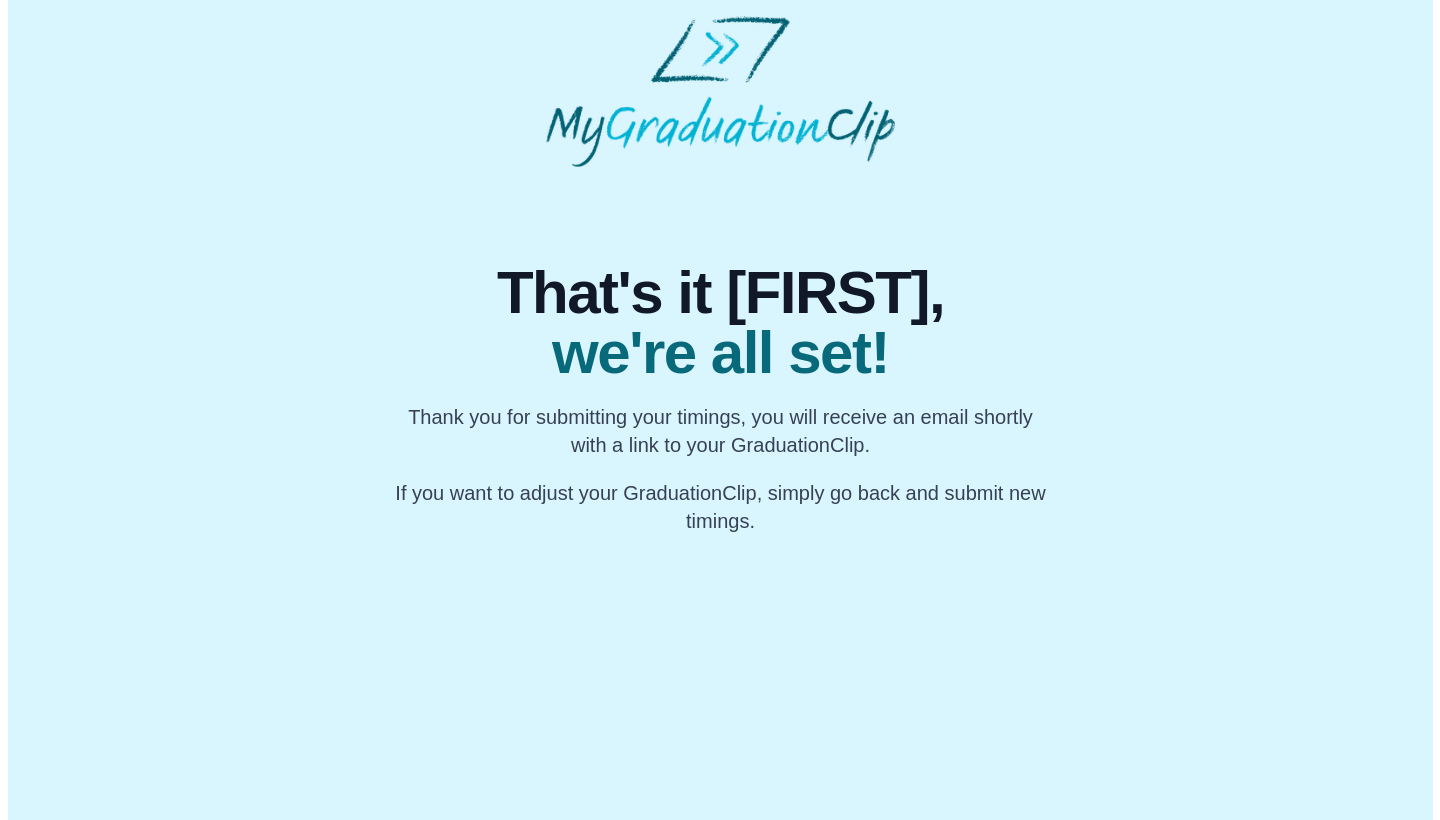 scroll, scrollTop: 0, scrollLeft: 0, axis: both 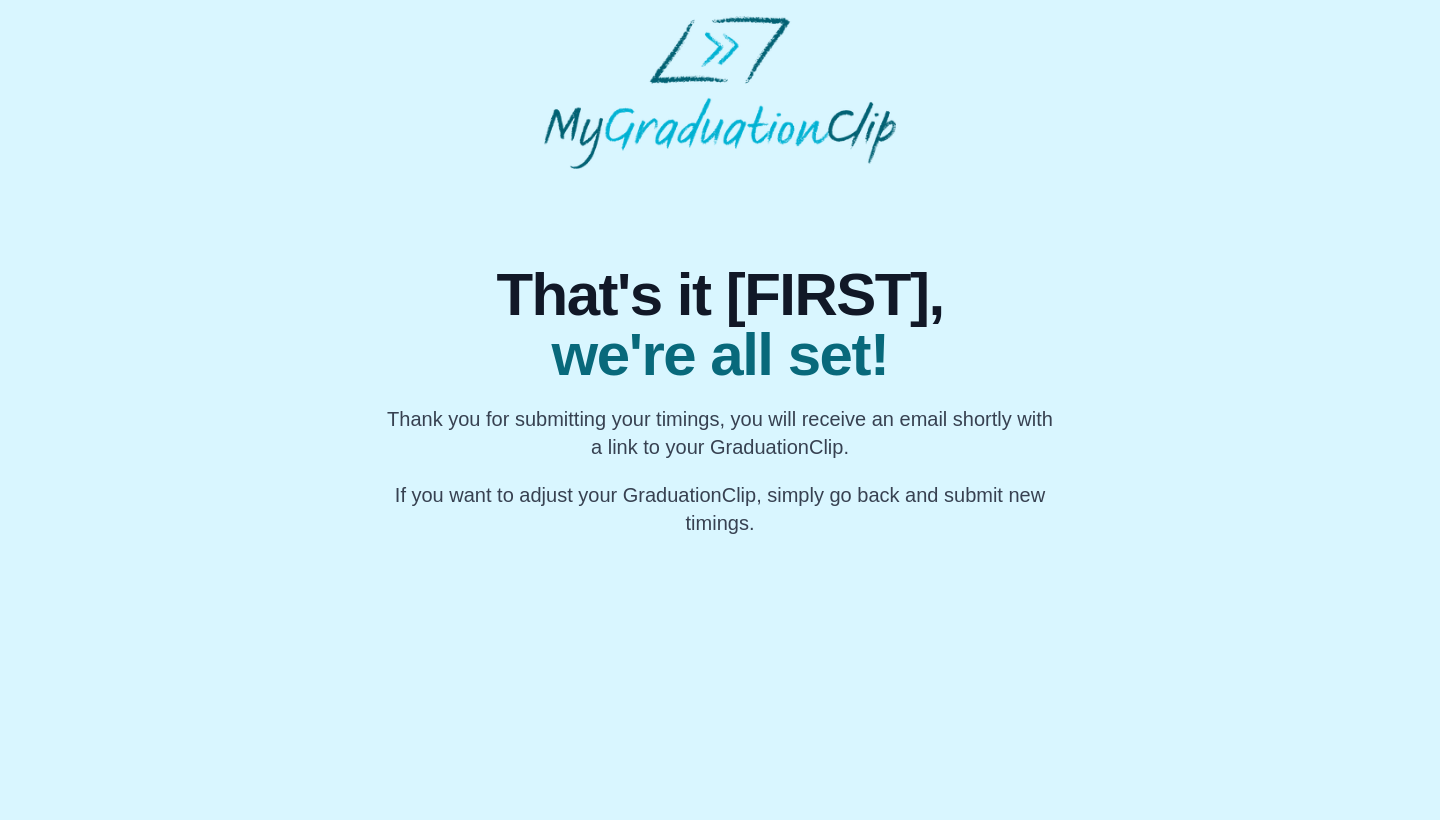 click on "If you want to adjust your GraduationClip, simply go back and submit new timings." at bounding box center [720, 509] 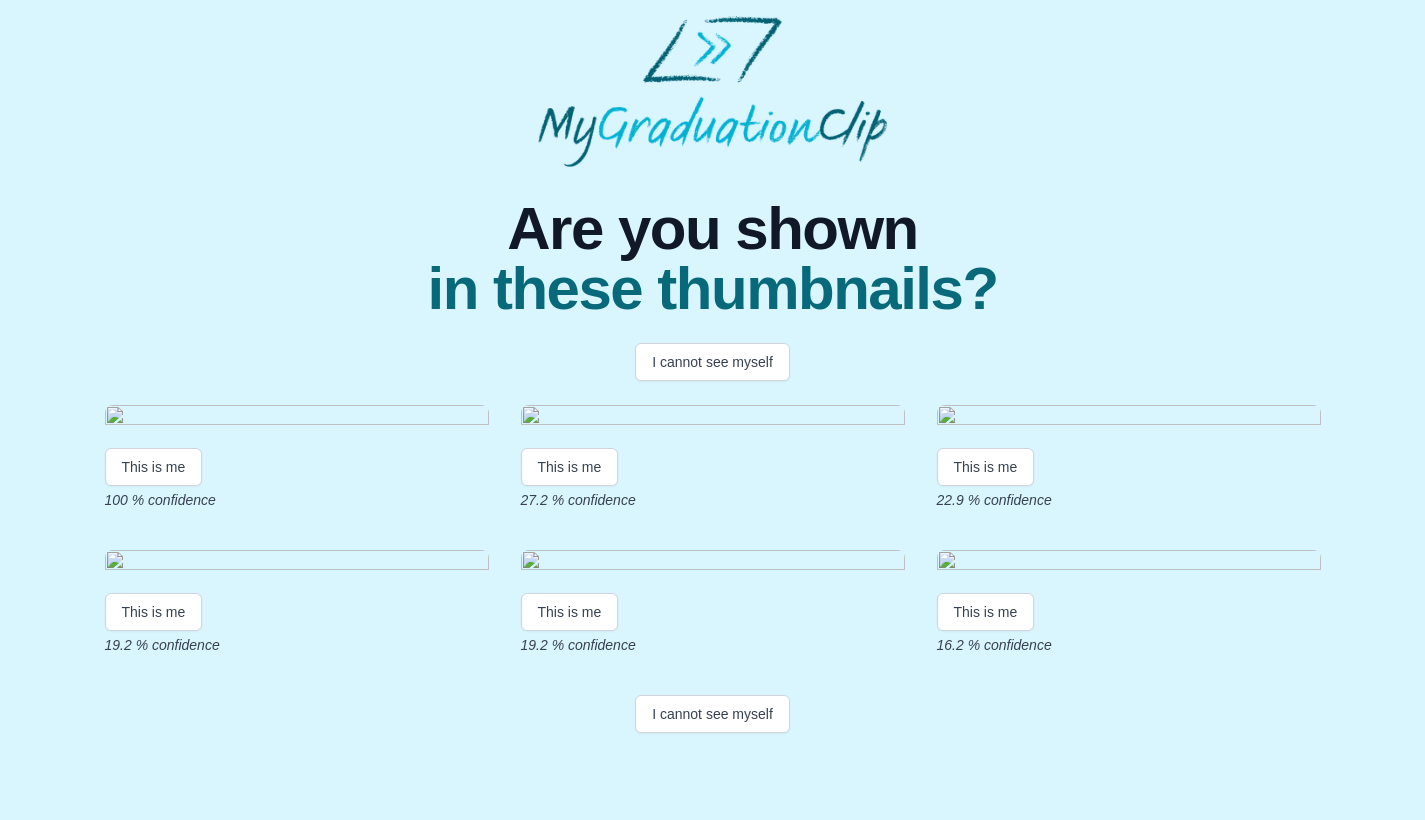 scroll, scrollTop: 315, scrollLeft: 0, axis: vertical 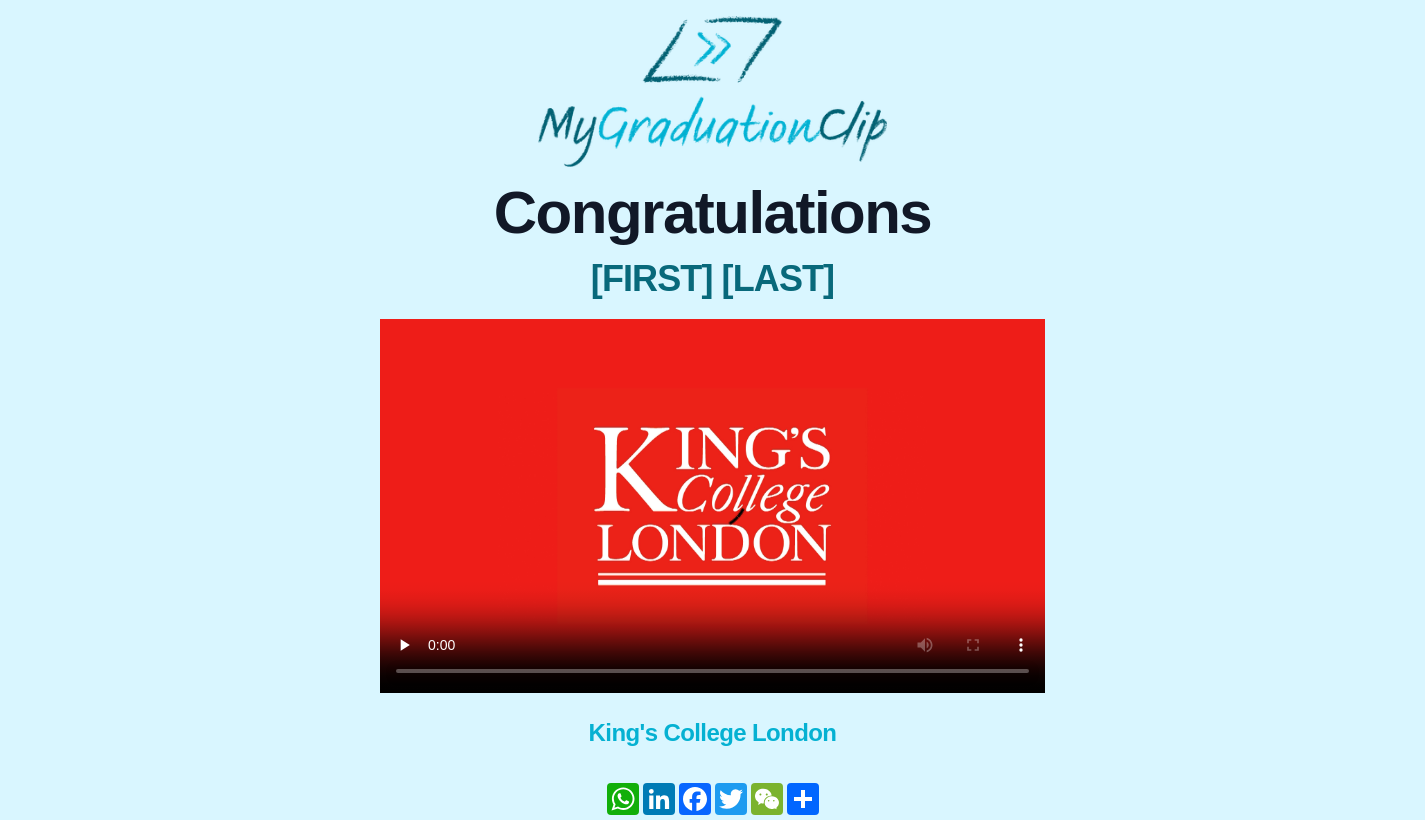 click at bounding box center (712, 506) 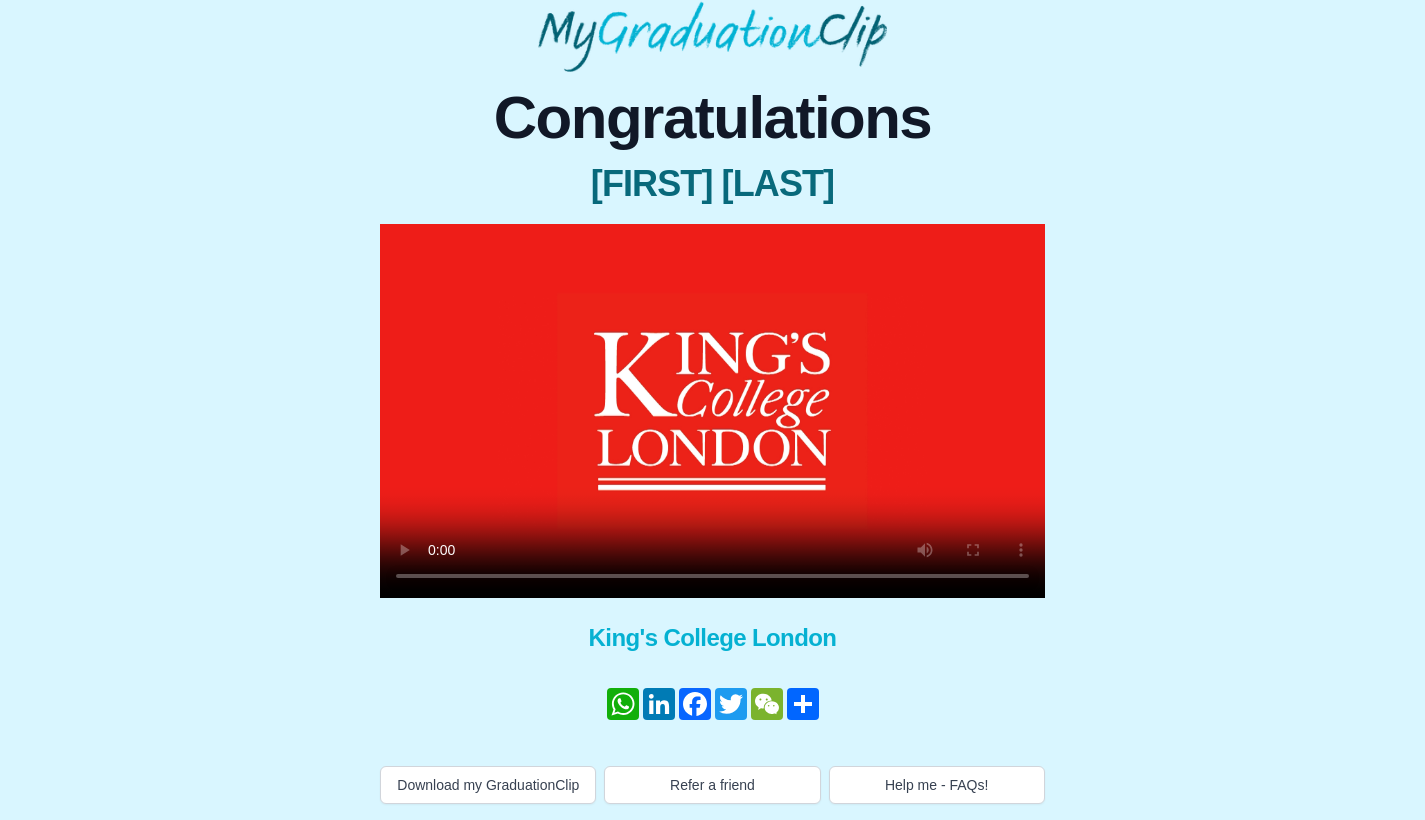scroll, scrollTop: 107, scrollLeft: 0, axis: vertical 